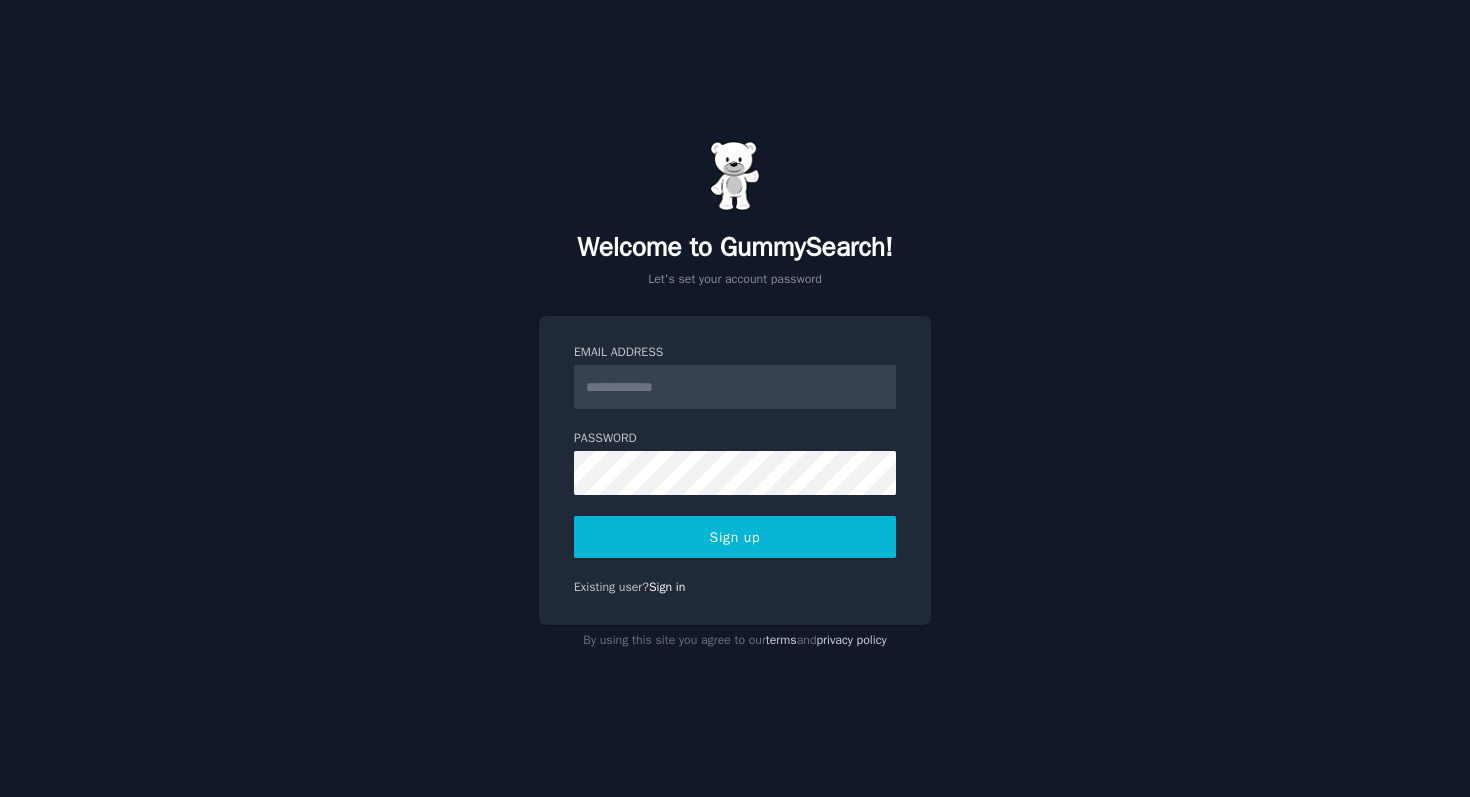 scroll, scrollTop: 0, scrollLeft: 0, axis: both 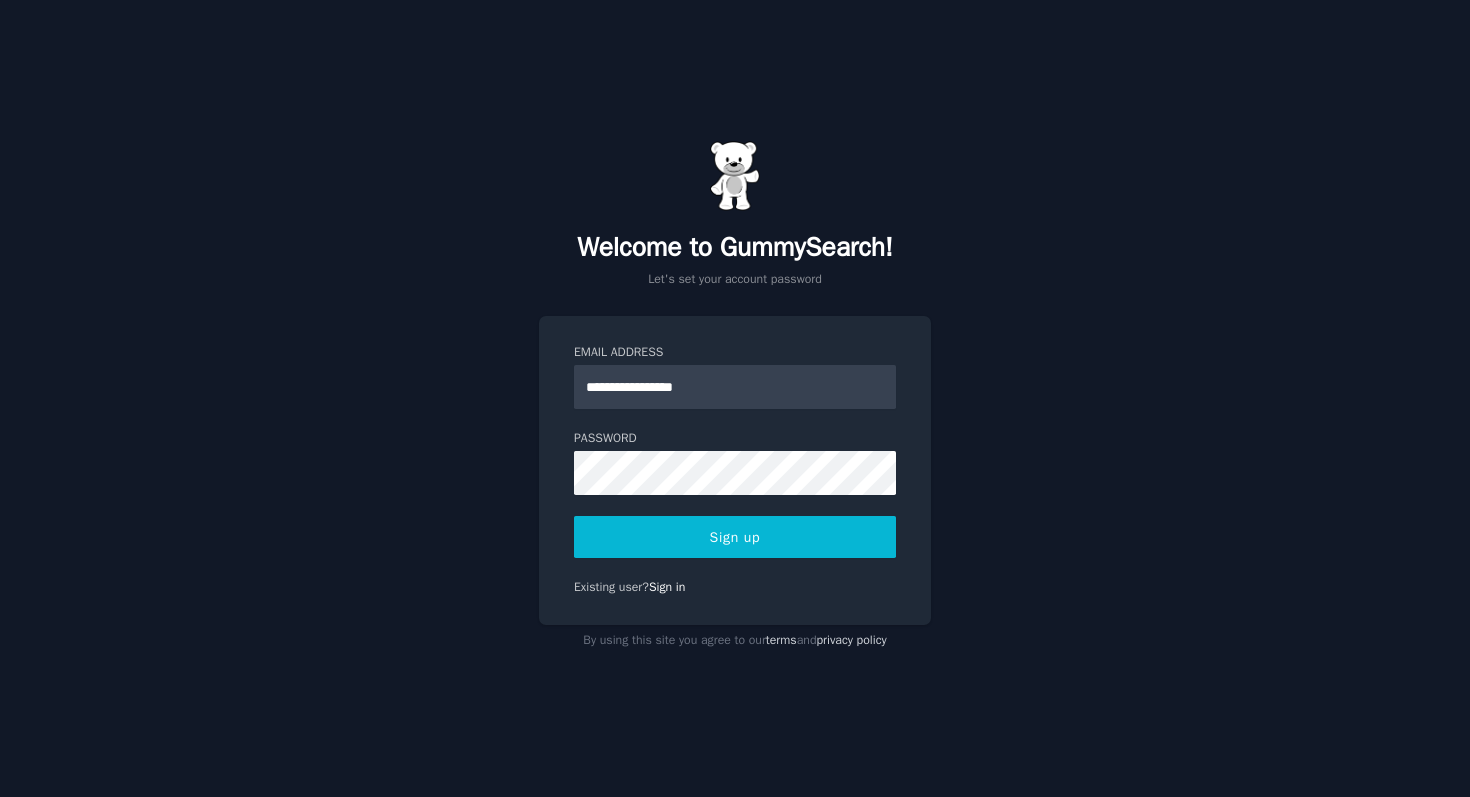 click on "Sign up" at bounding box center [735, 537] 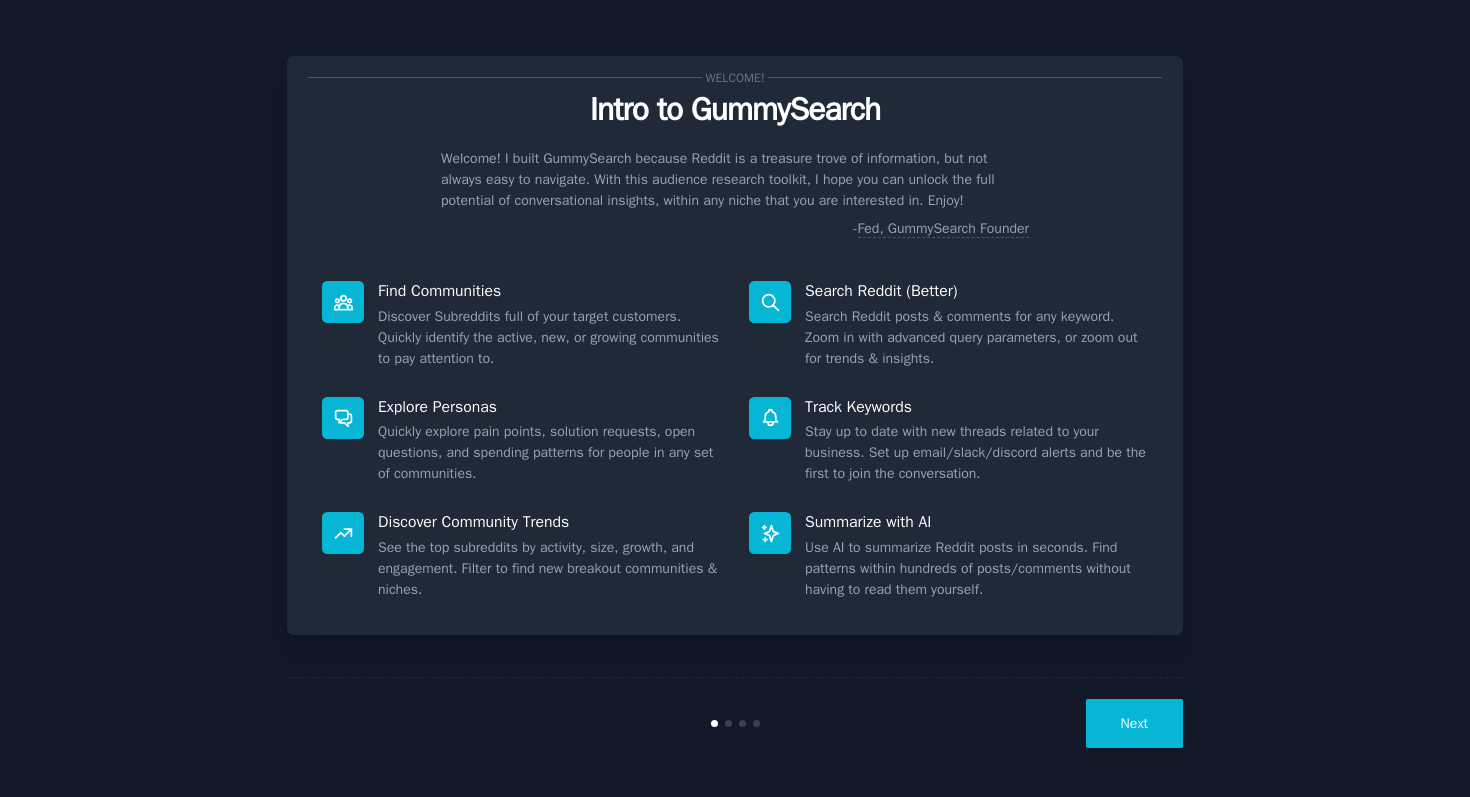 scroll, scrollTop: 0, scrollLeft: 0, axis: both 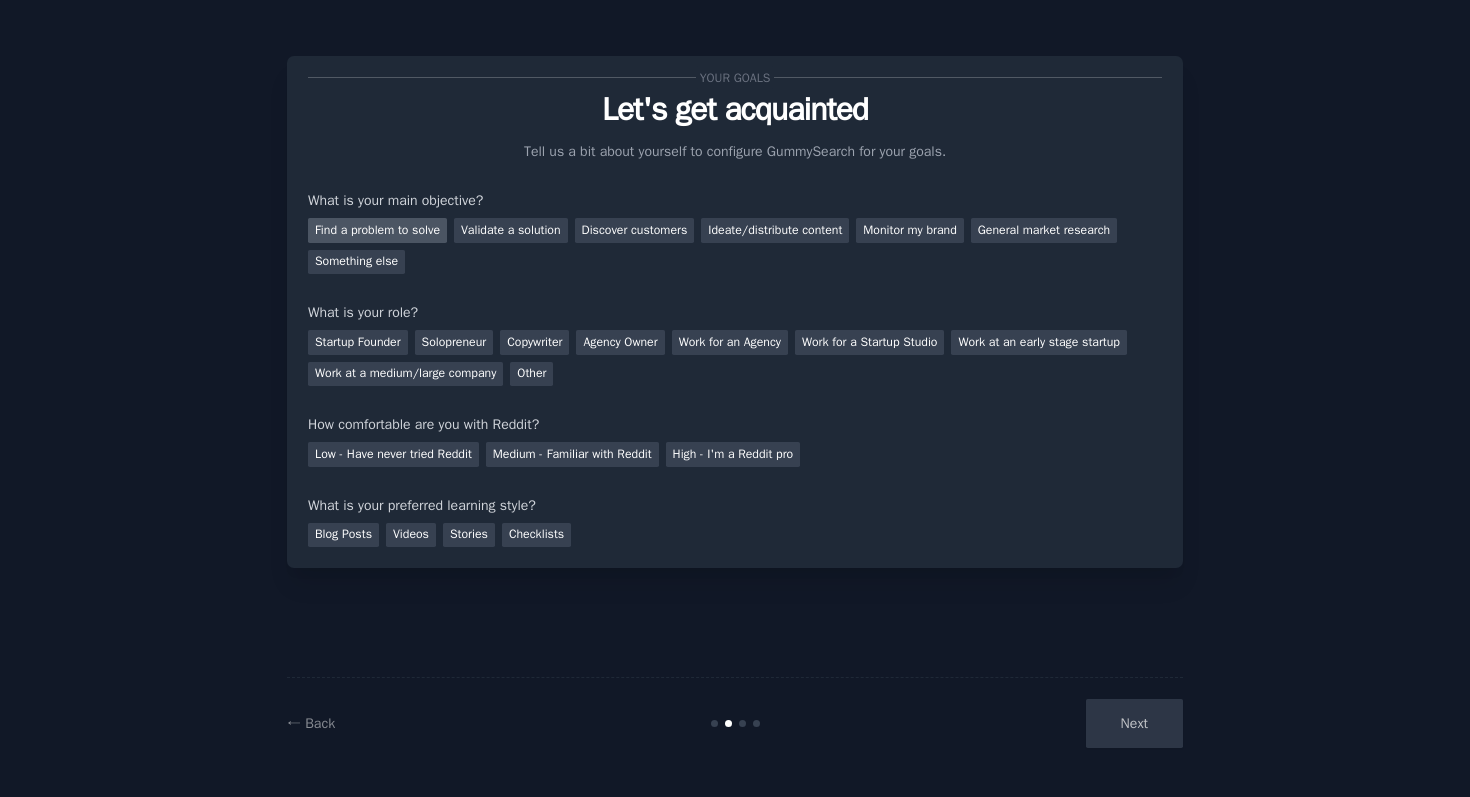 click on "Find a problem to solve" at bounding box center (377, 230) 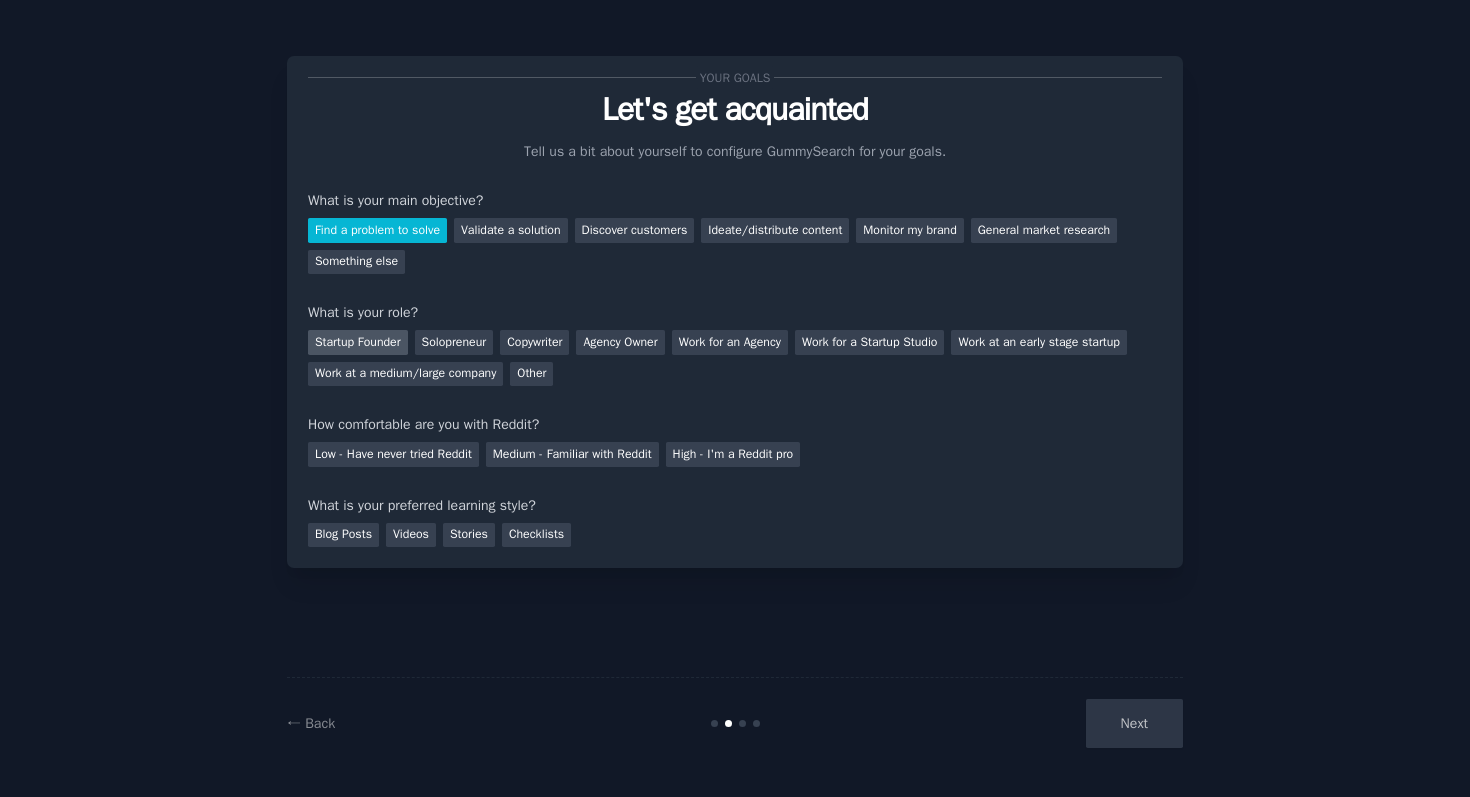 click on "Startup Founder" at bounding box center (358, 342) 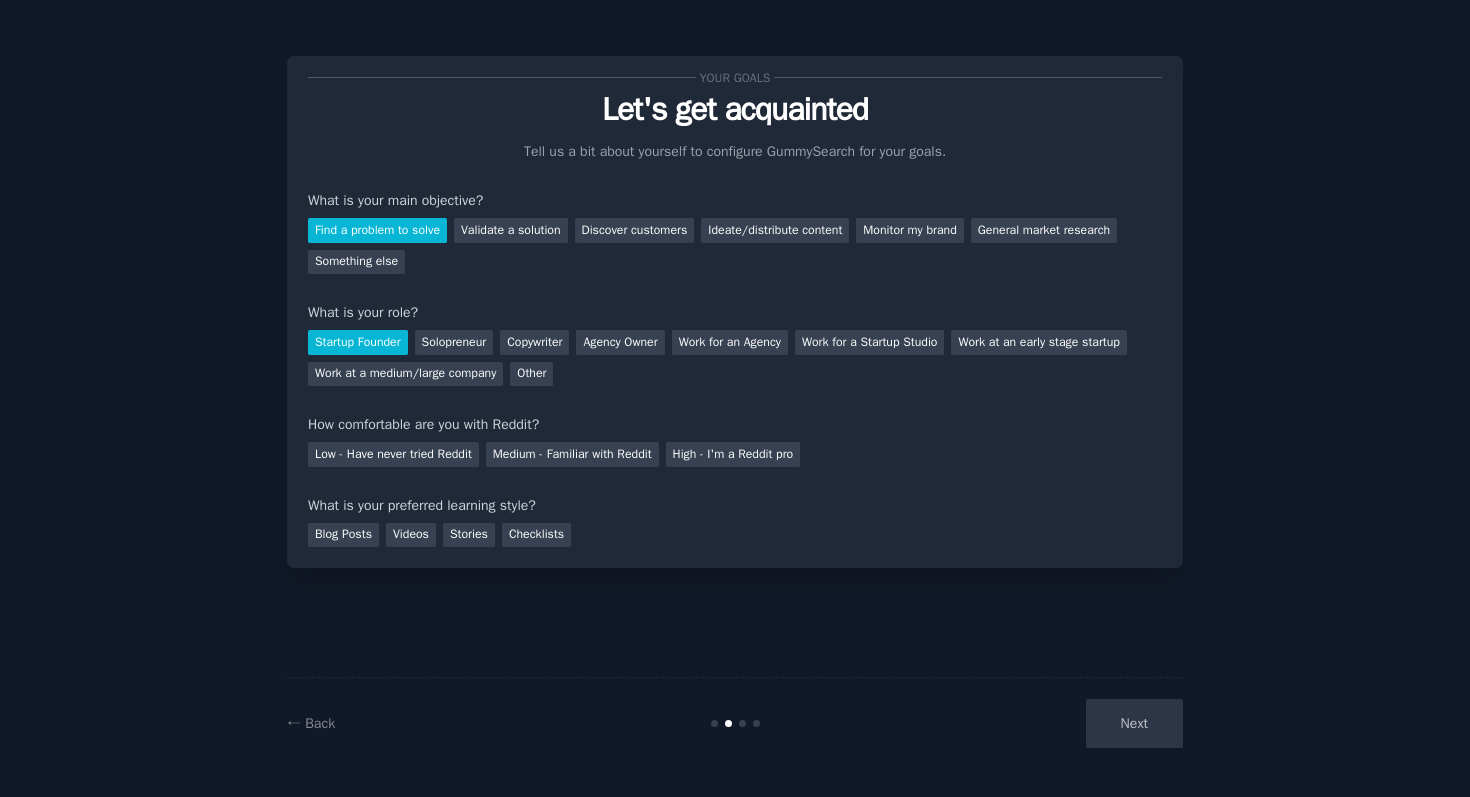 click on "Startup Founder" at bounding box center (358, 342) 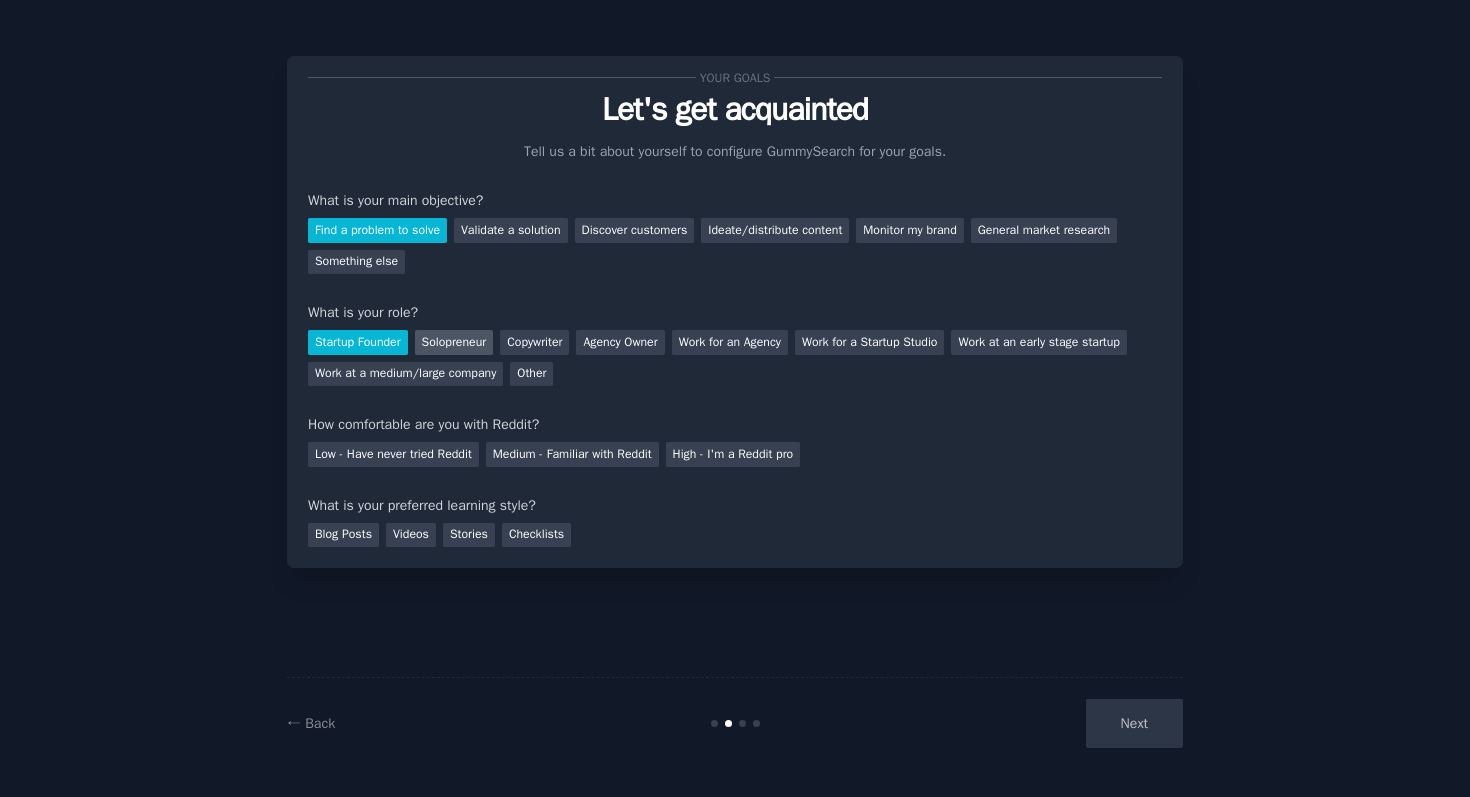 click on "Solopreneur" at bounding box center (454, 342) 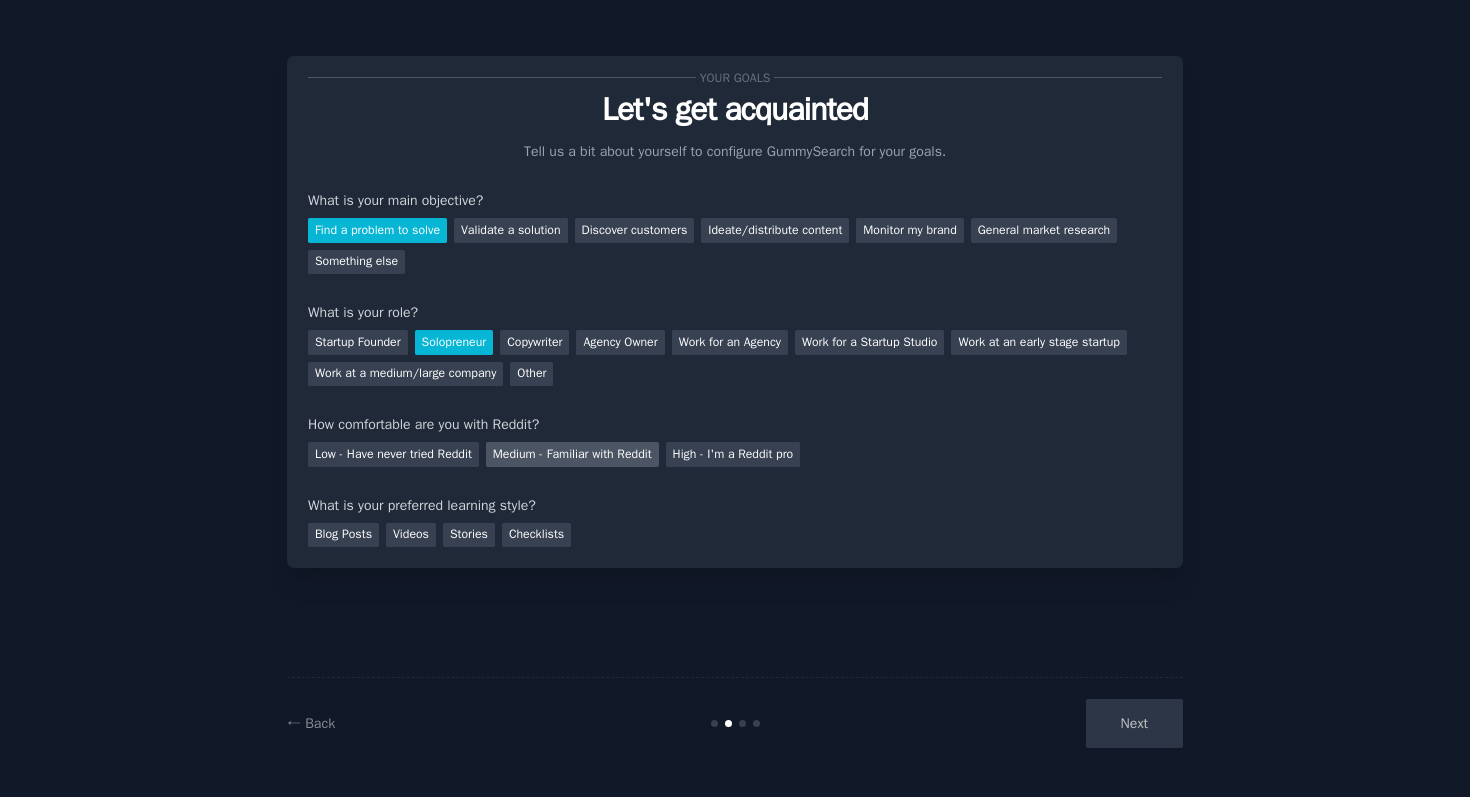 click on "Medium - Familiar with Reddit" at bounding box center [572, 454] 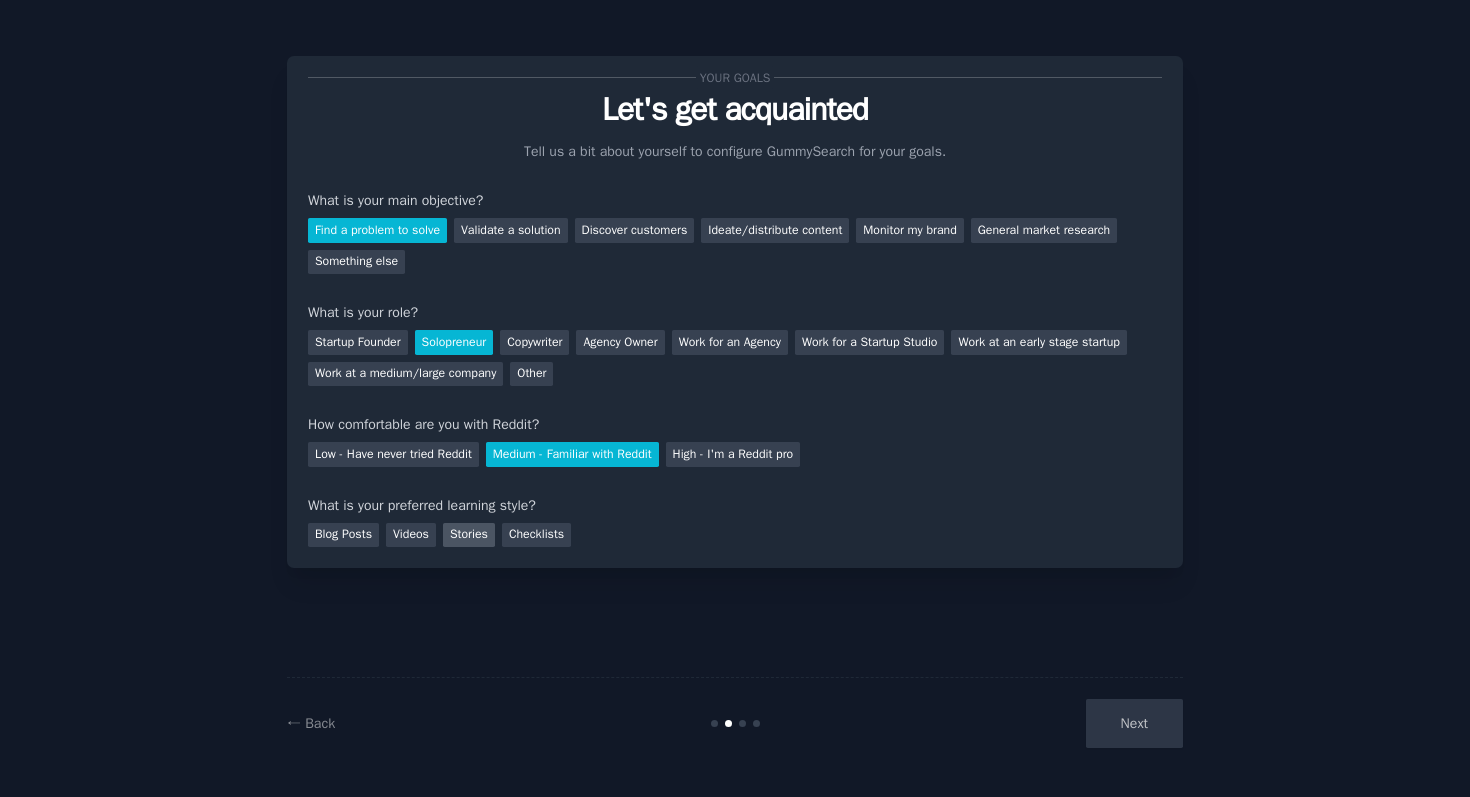 click on "Stories" at bounding box center (469, 535) 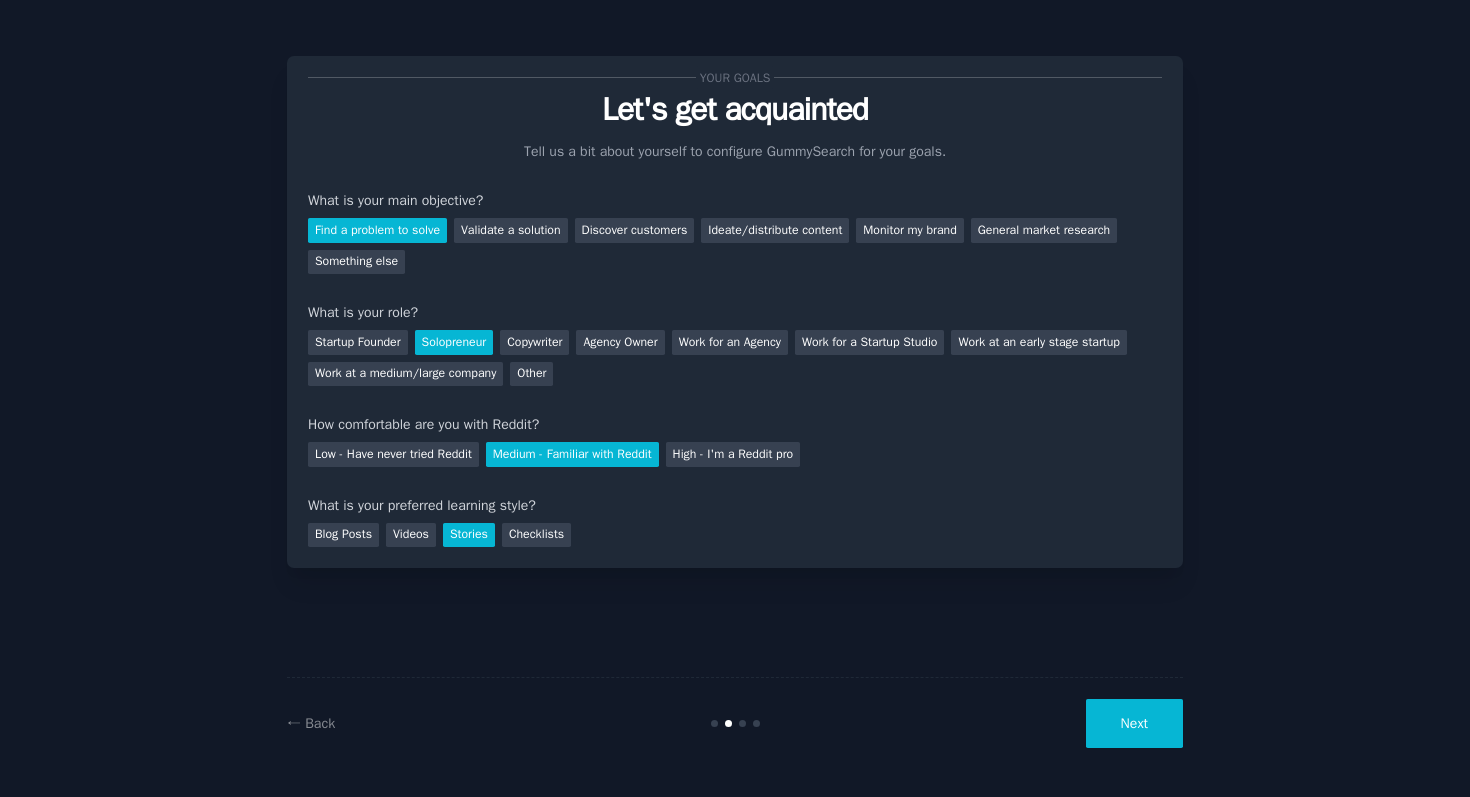 click on "Next" at bounding box center (1134, 723) 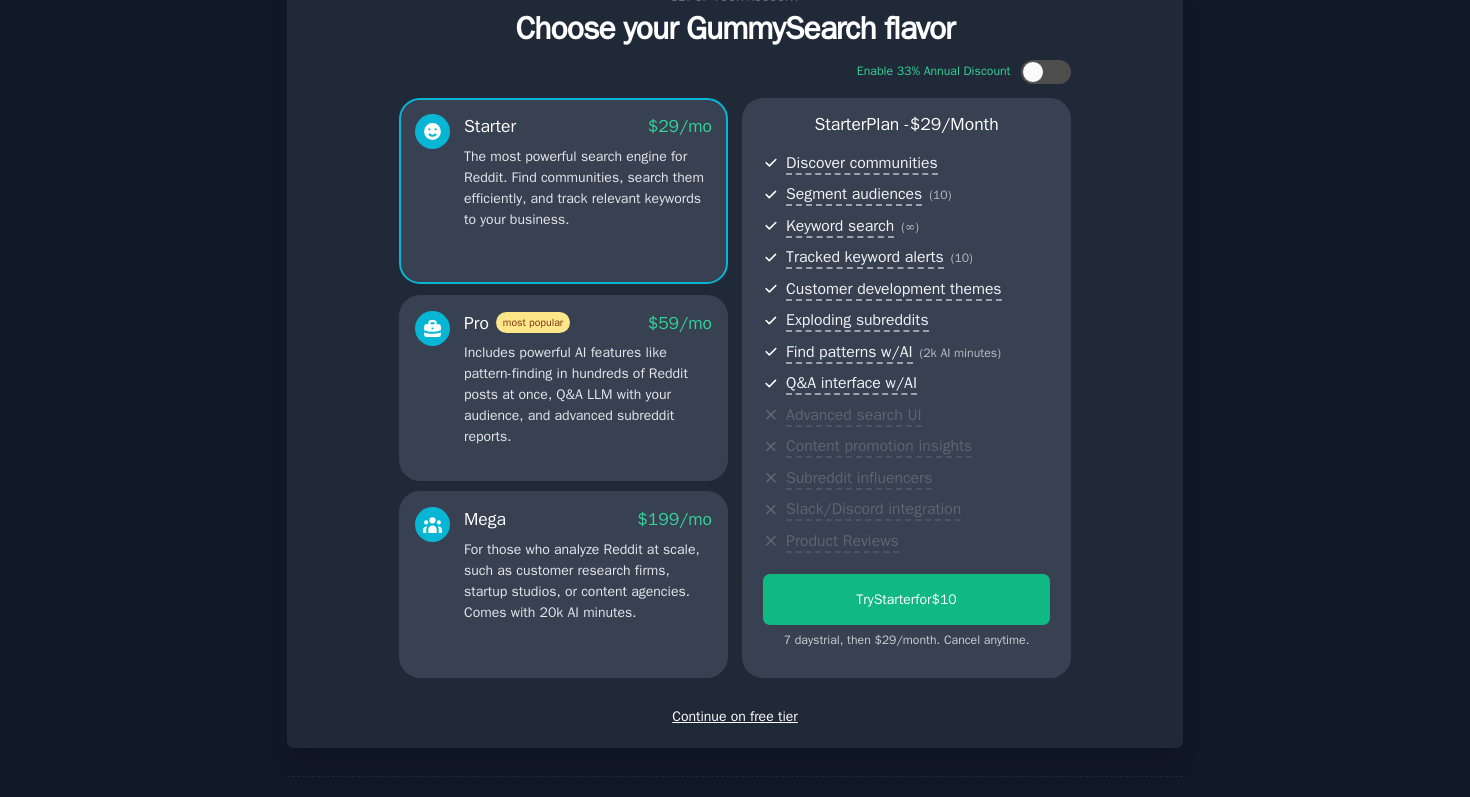scroll, scrollTop: 105, scrollLeft: 0, axis: vertical 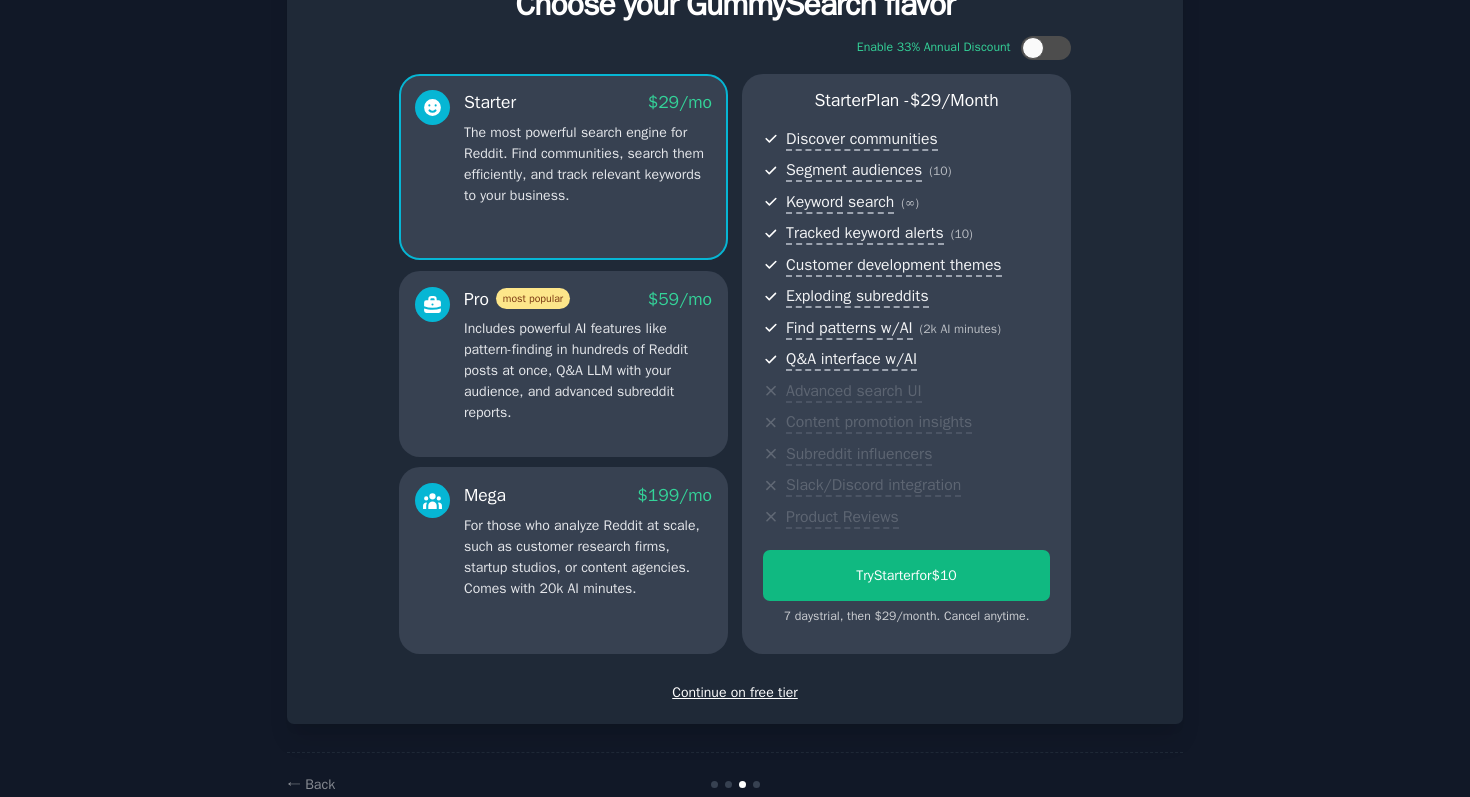 click on "Continue on free tier" at bounding box center (735, 692) 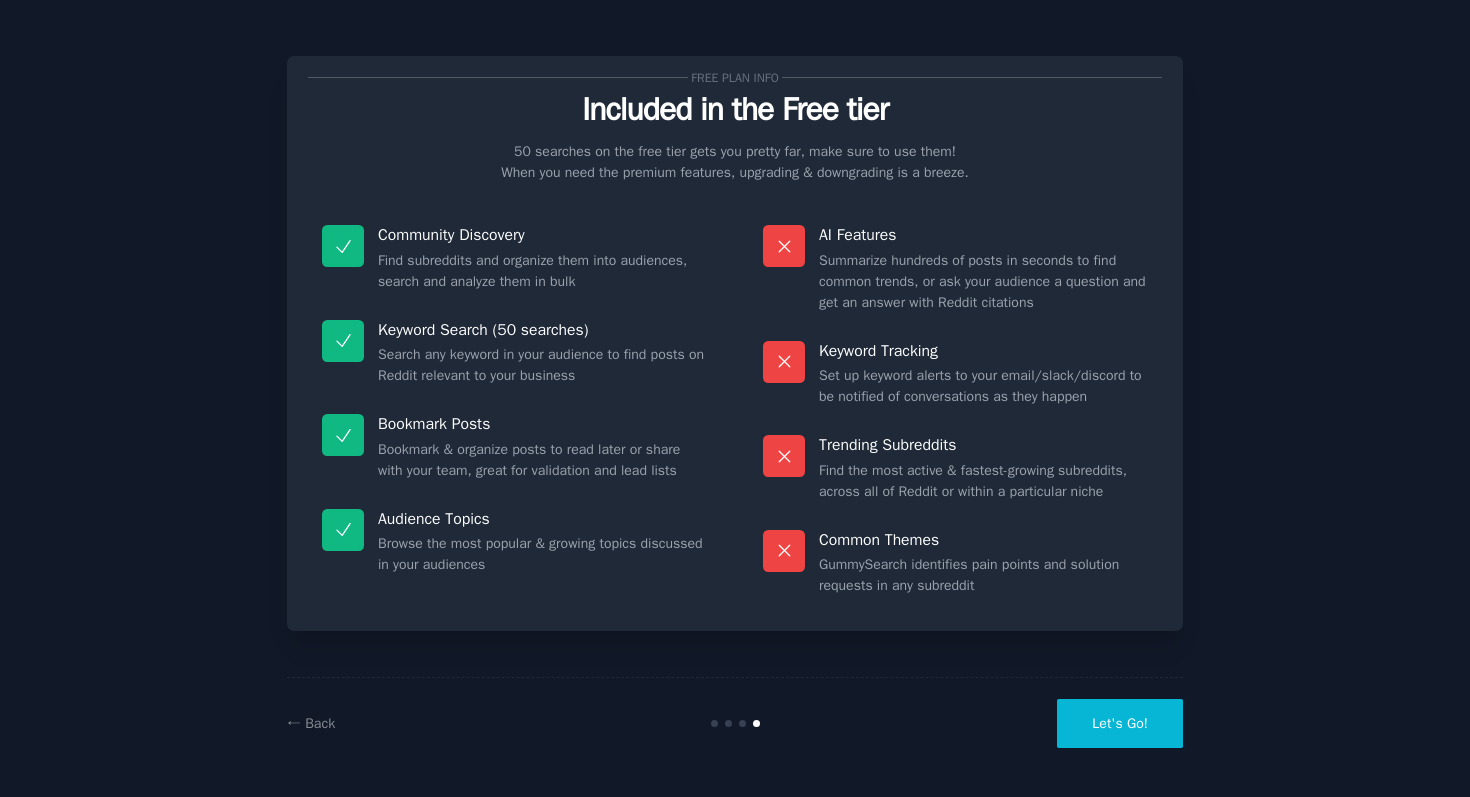 scroll, scrollTop: 0, scrollLeft: 0, axis: both 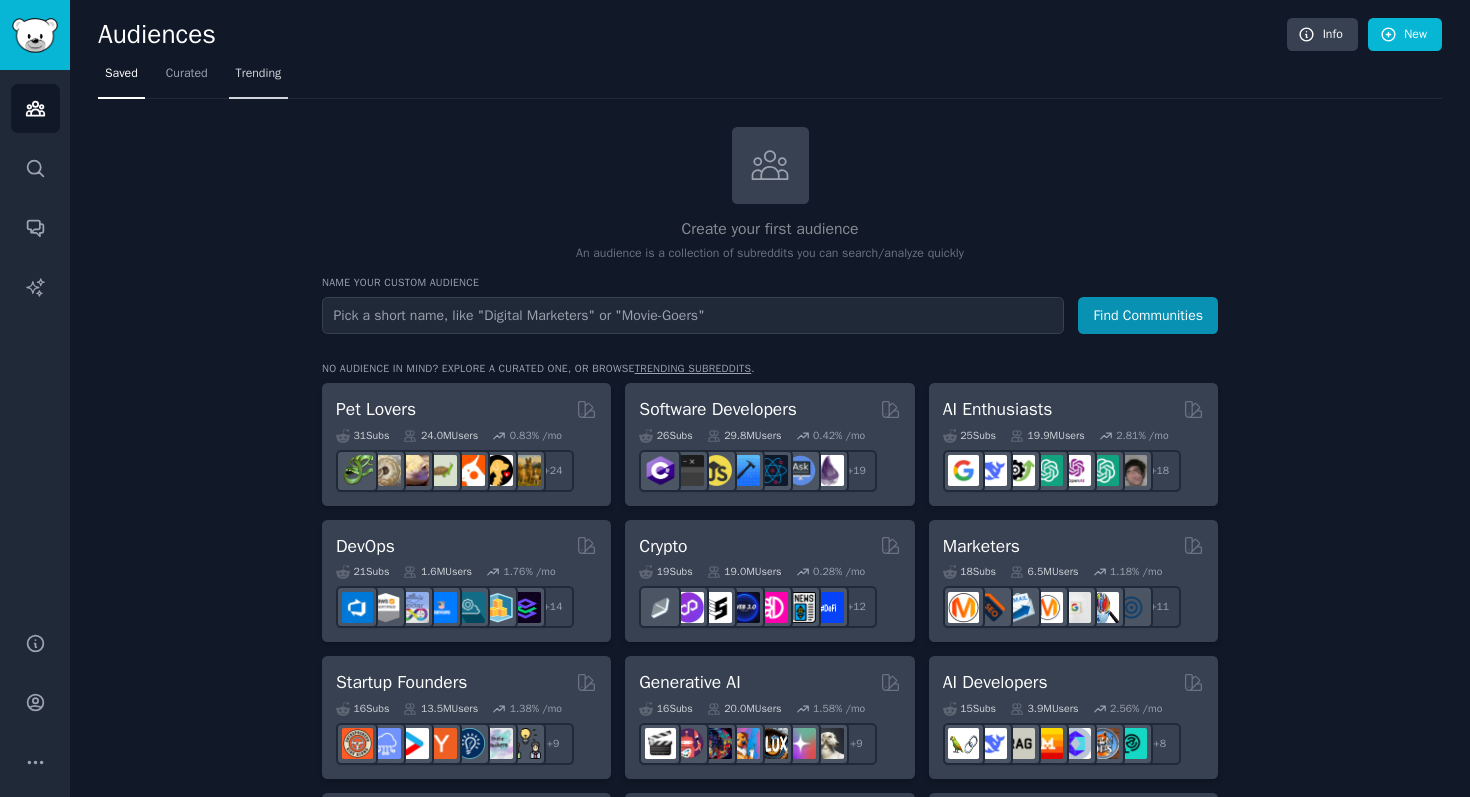 click on "Trending" at bounding box center (259, 78) 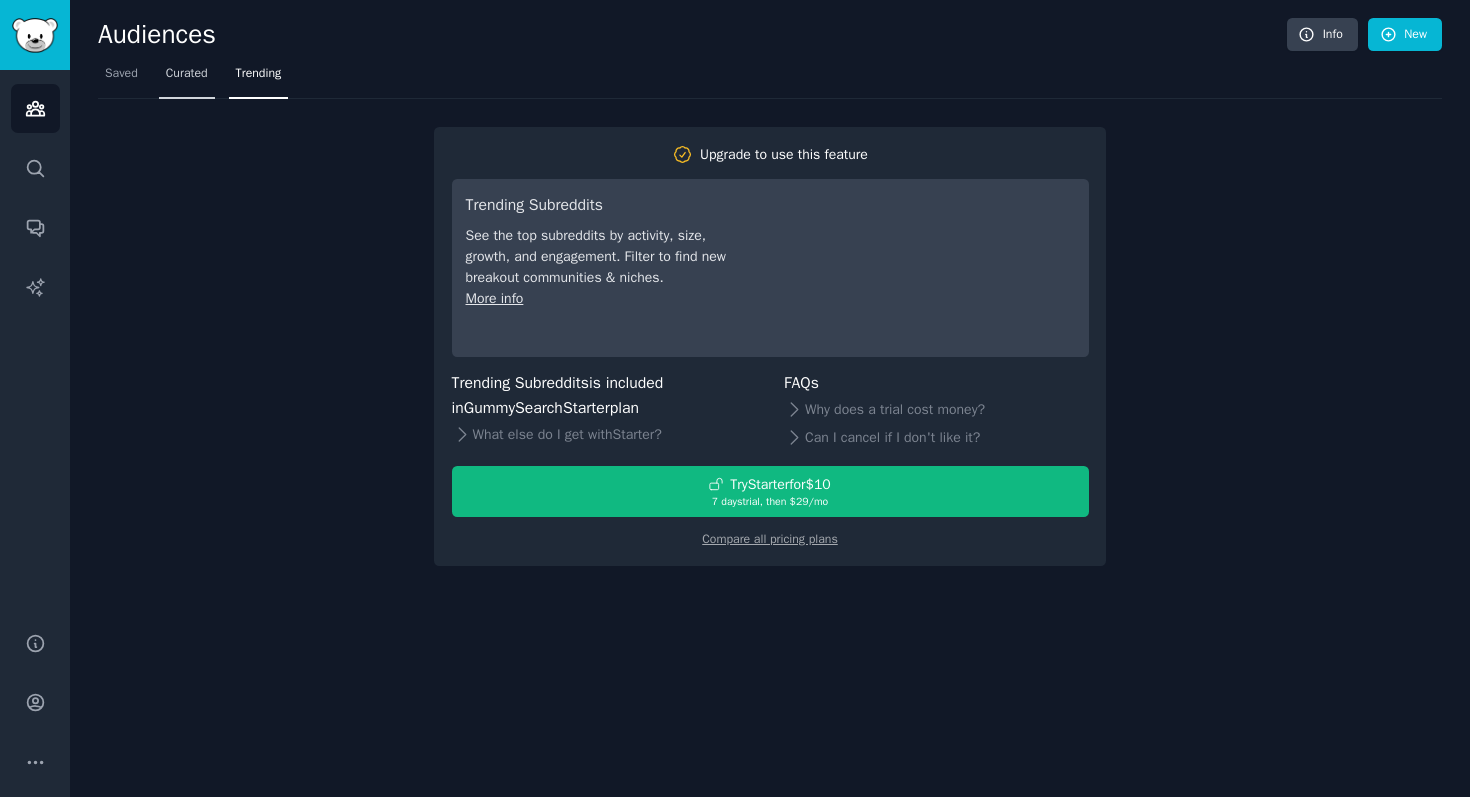 click on "Curated" at bounding box center [187, 74] 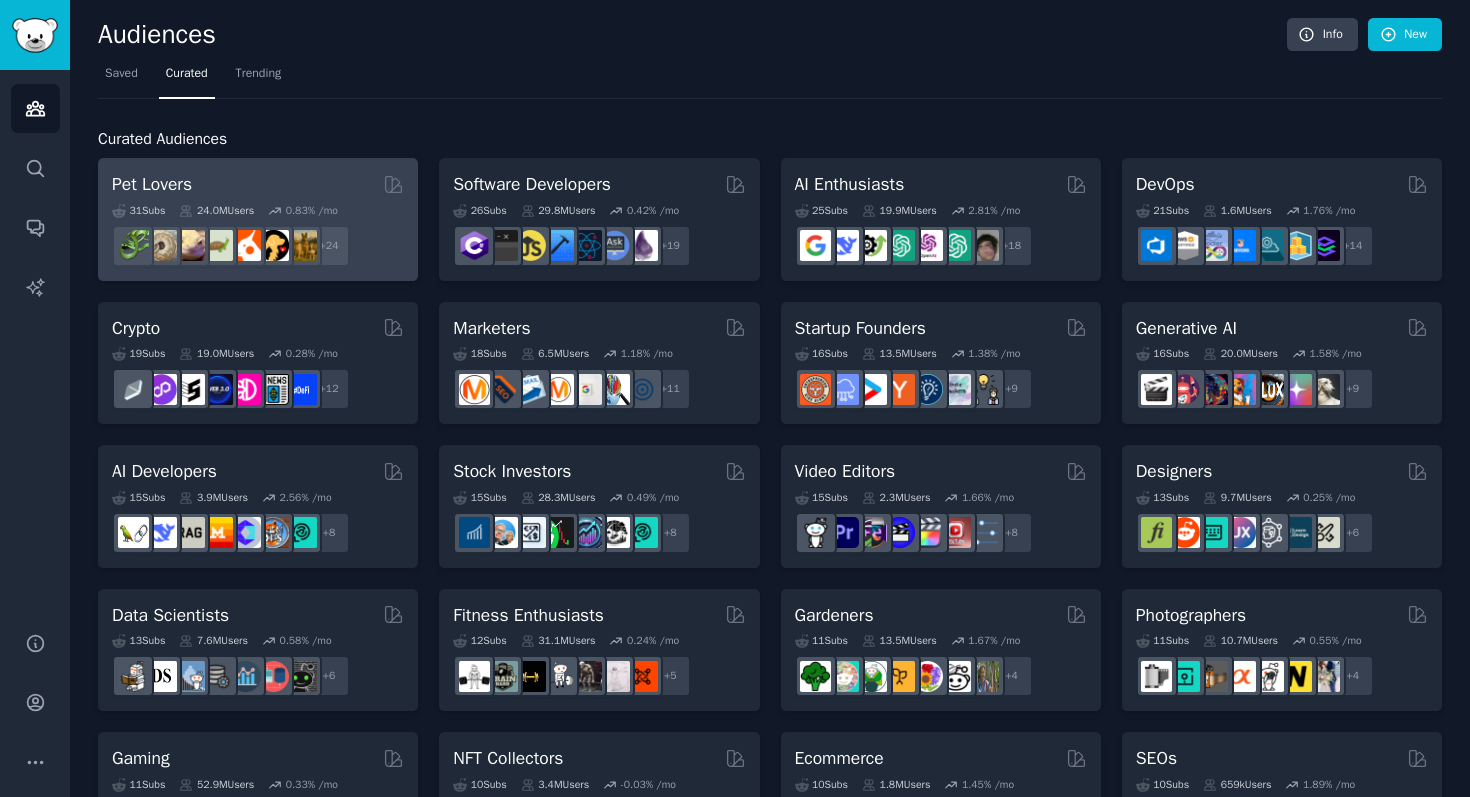 click on "Pet Lovers" at bounding box center (258, 184) 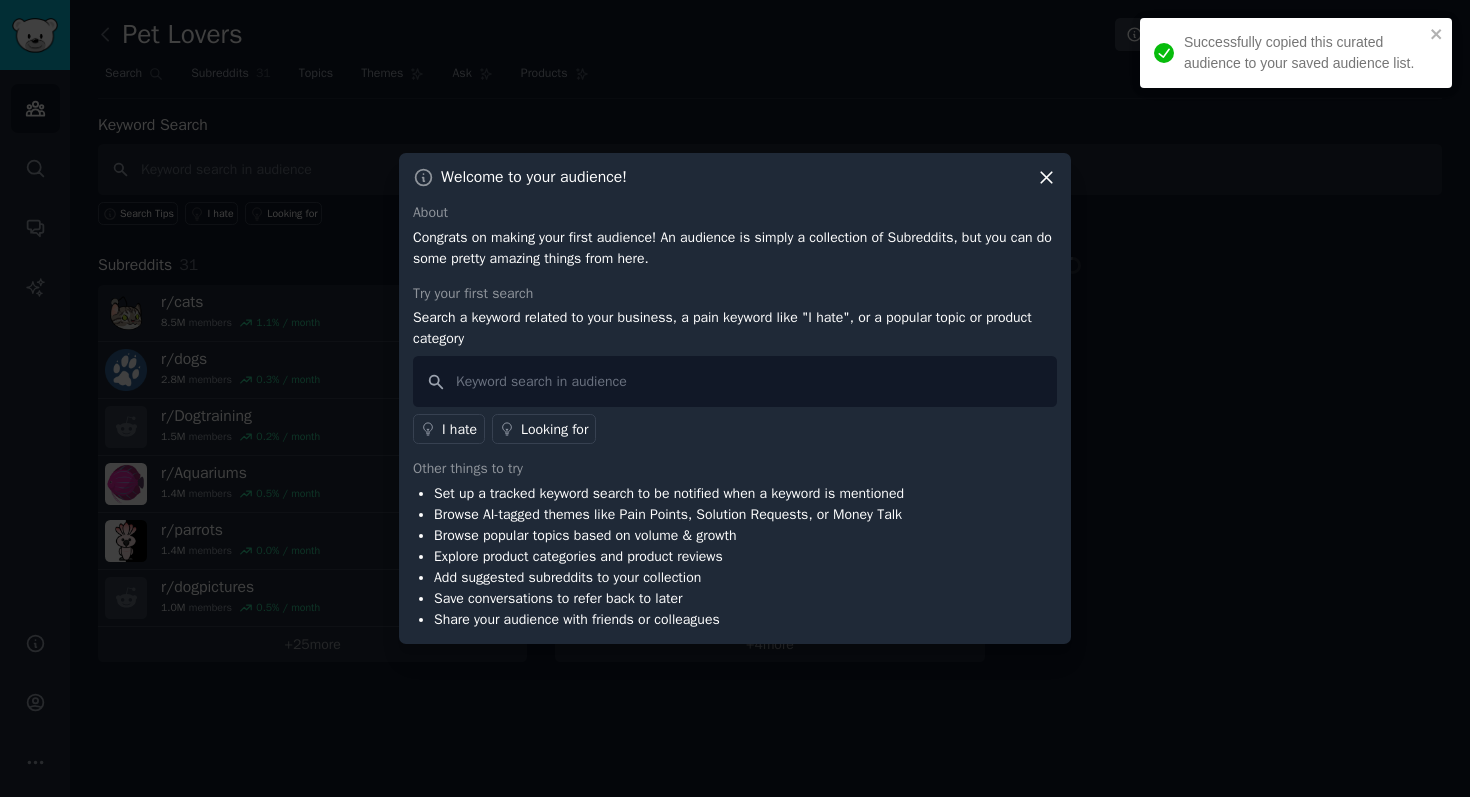 click 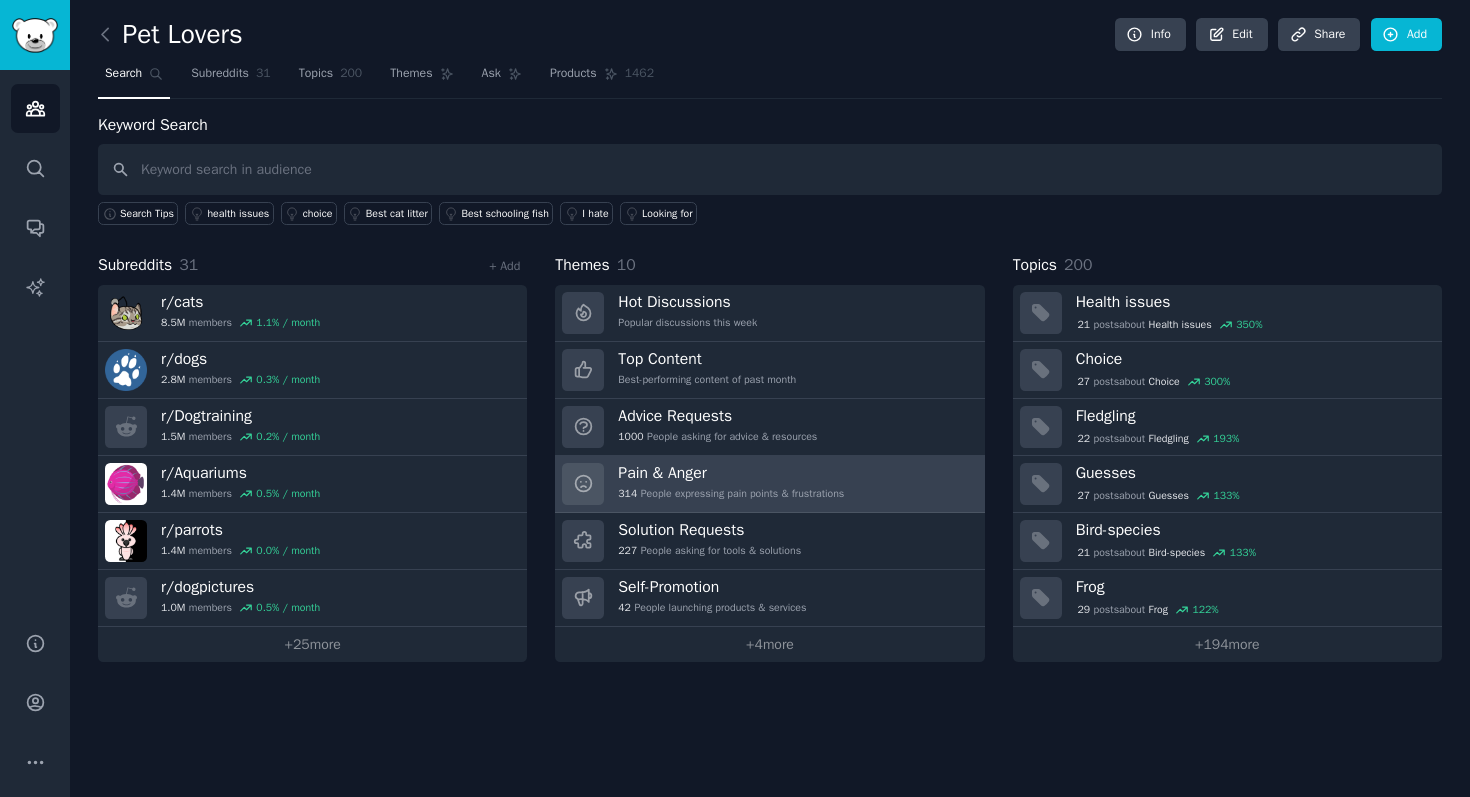 click on "Pain & Anger" at bounding box center [731, 473] 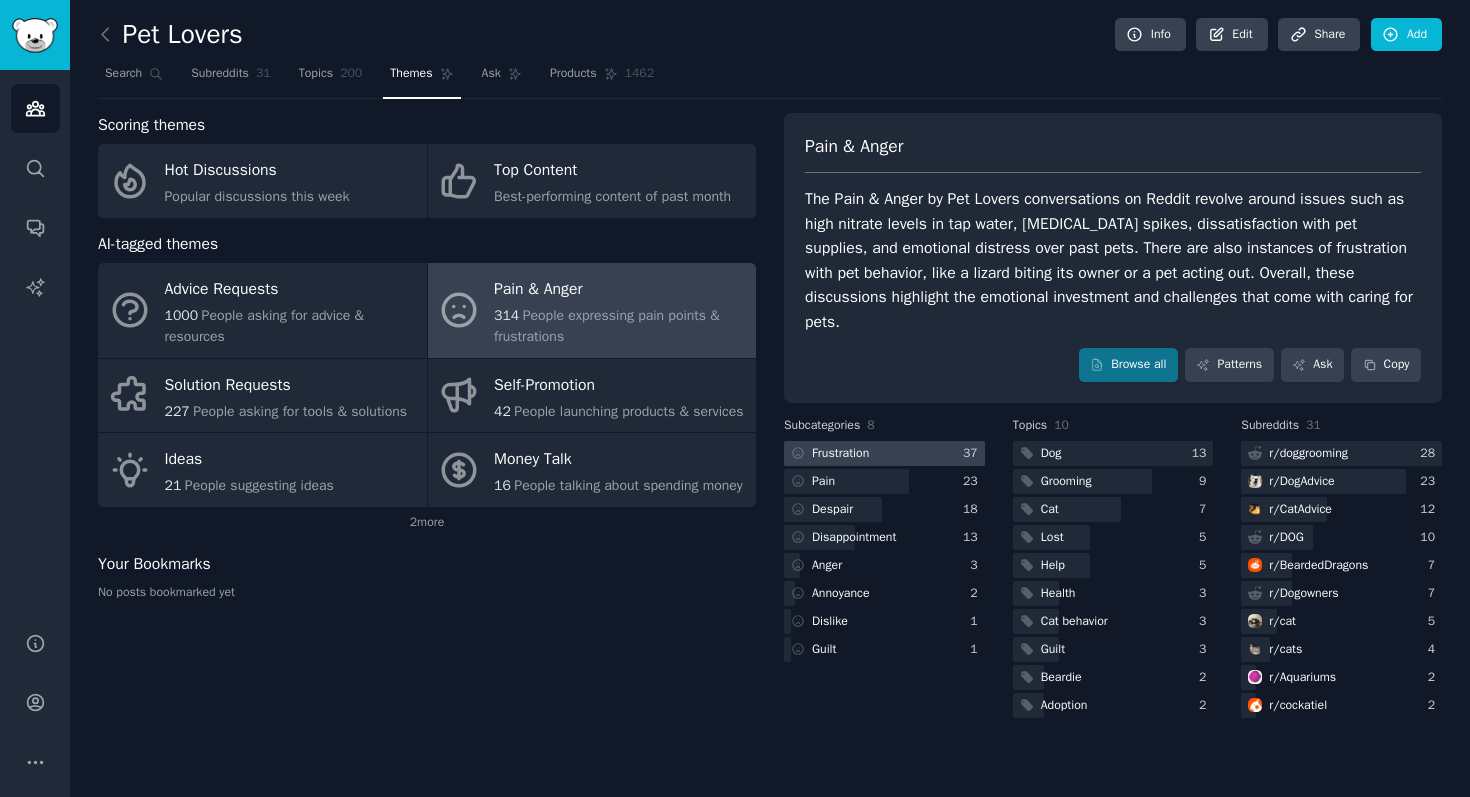 click at bounding box center (884, 453) 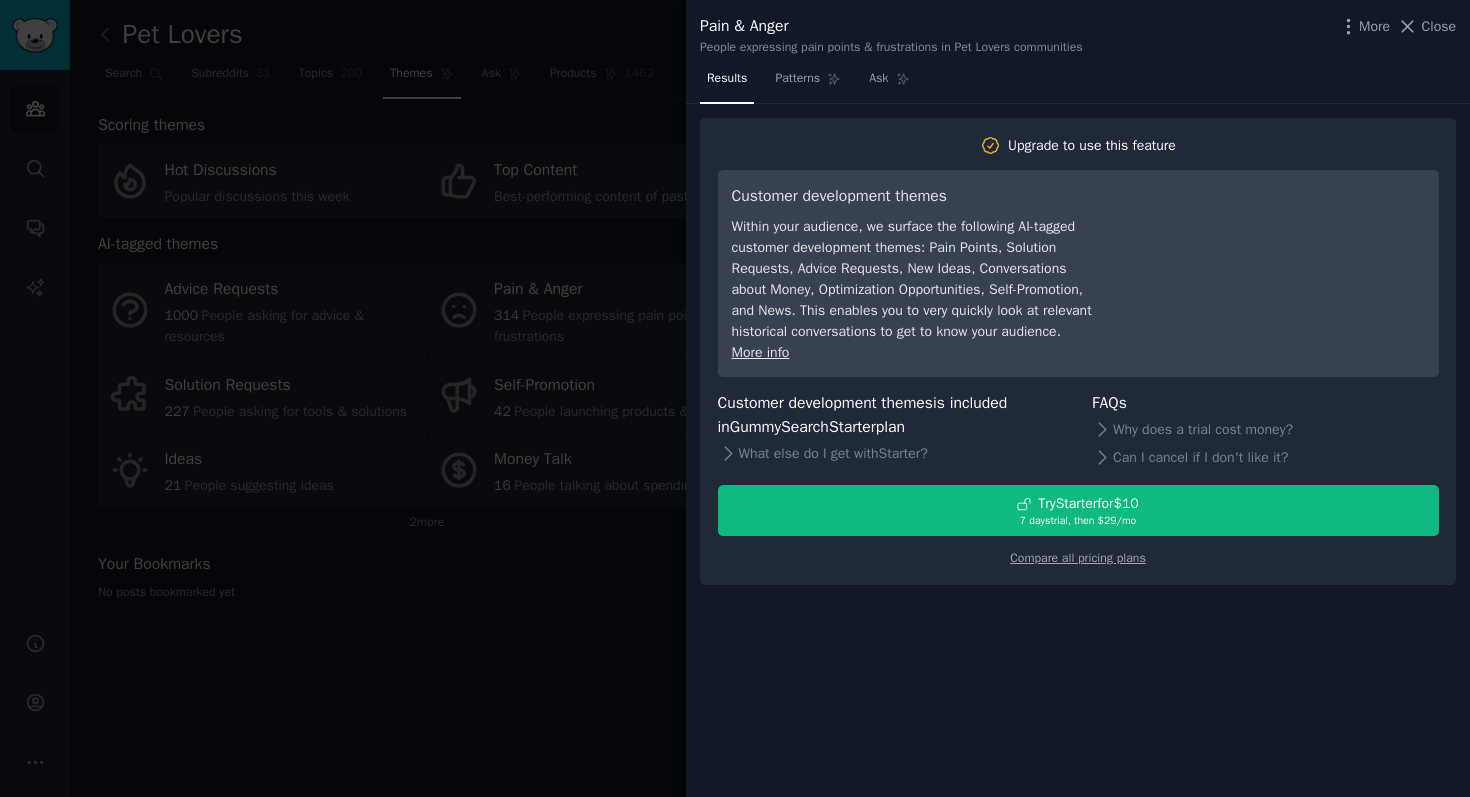 click at bounding box center [735, 398] 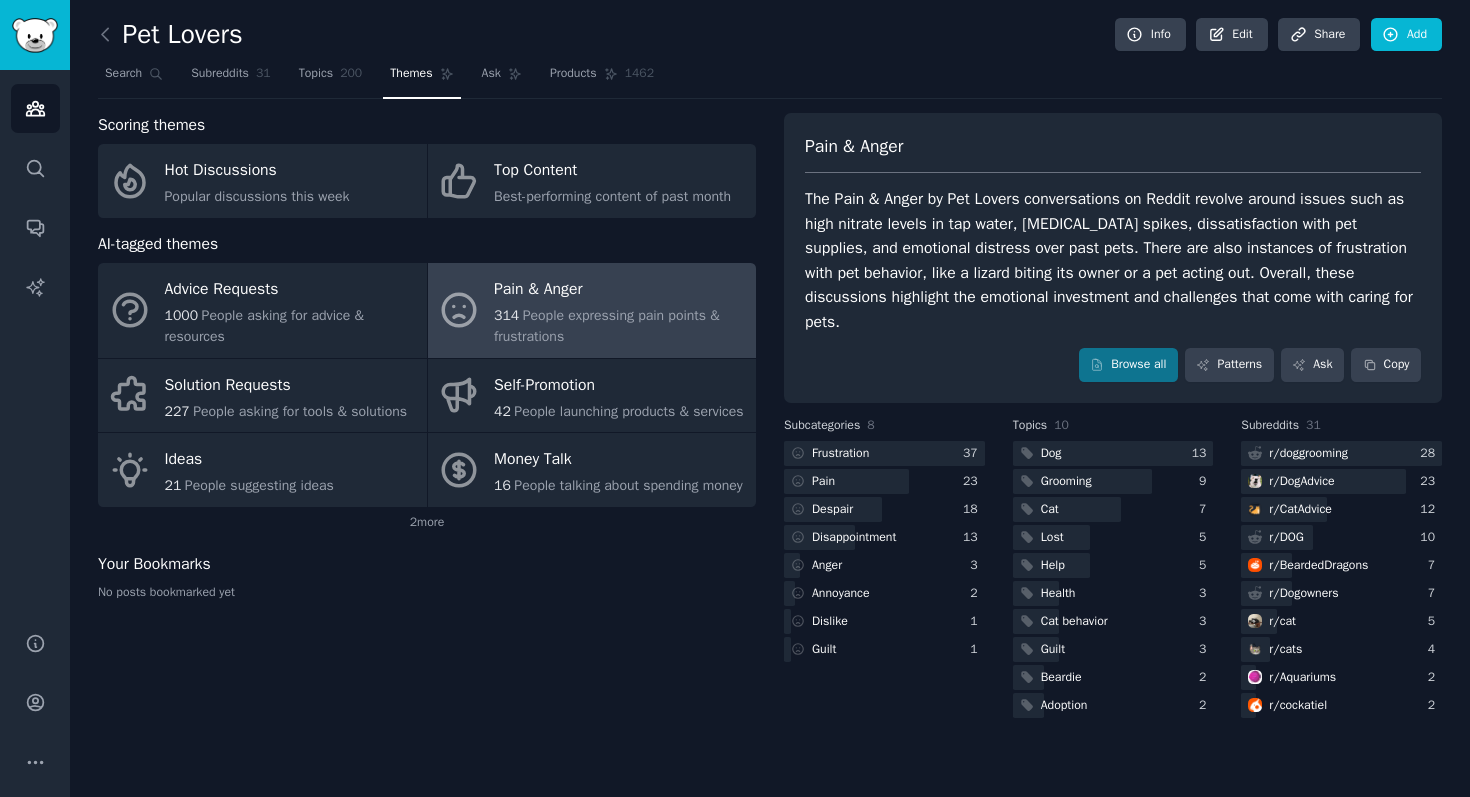 click on "Pet Lovers Info Edit Share Add Search Subreddits 31 Topics 200 Themes Ask Products 1462 Scoring themes Hot Discussions Popular discussions this week Top Content Best-performing content of past month AI-tagged themes Advice Requests 1000 People asking for advice & resources Pain & Anger 314 People expressing pain points & frustrations Solution Requests 227 People asking for tools & solutions Self-Promotion 42 People launching products & services Ideas 21 People suggesting ideas Money Talk 16 People talking about spending money 2  more Your Bookmarks No posts bookmarked yet Pain & Anger The Pain & Anger by Pet Lovers conversations on Reddit revolve around issues such as high nitrate levels in tap water, [MEDICAL_DATA] spikes, dissatisfaction with pet supplies, and emotional distress over past pets. There are also instances of frustration with pet behavior, like a lizard biting its owner or a pet acting out. Overall, these discussions highlight the emotional investment and challenges that come with caring for pets. Ask" 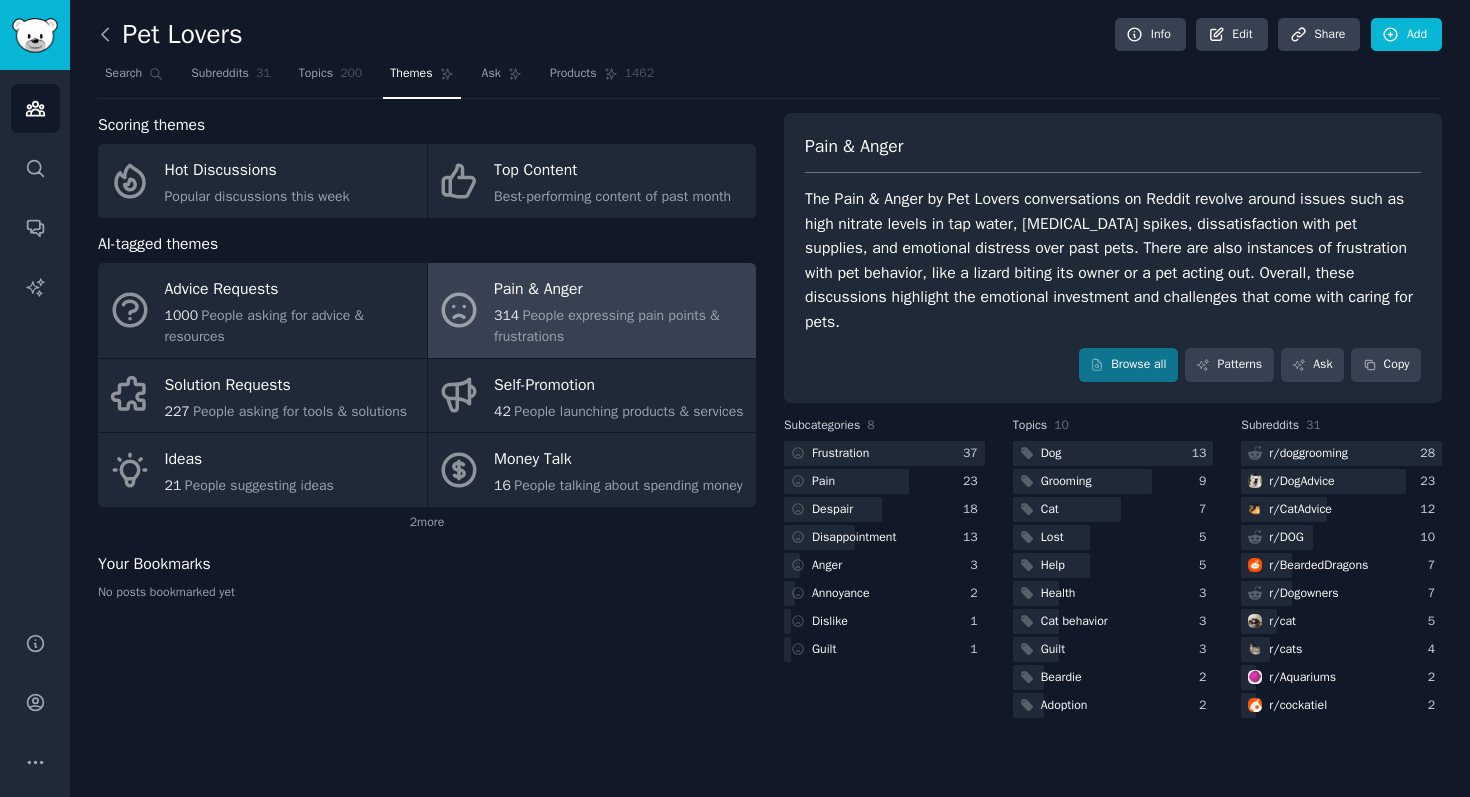 click 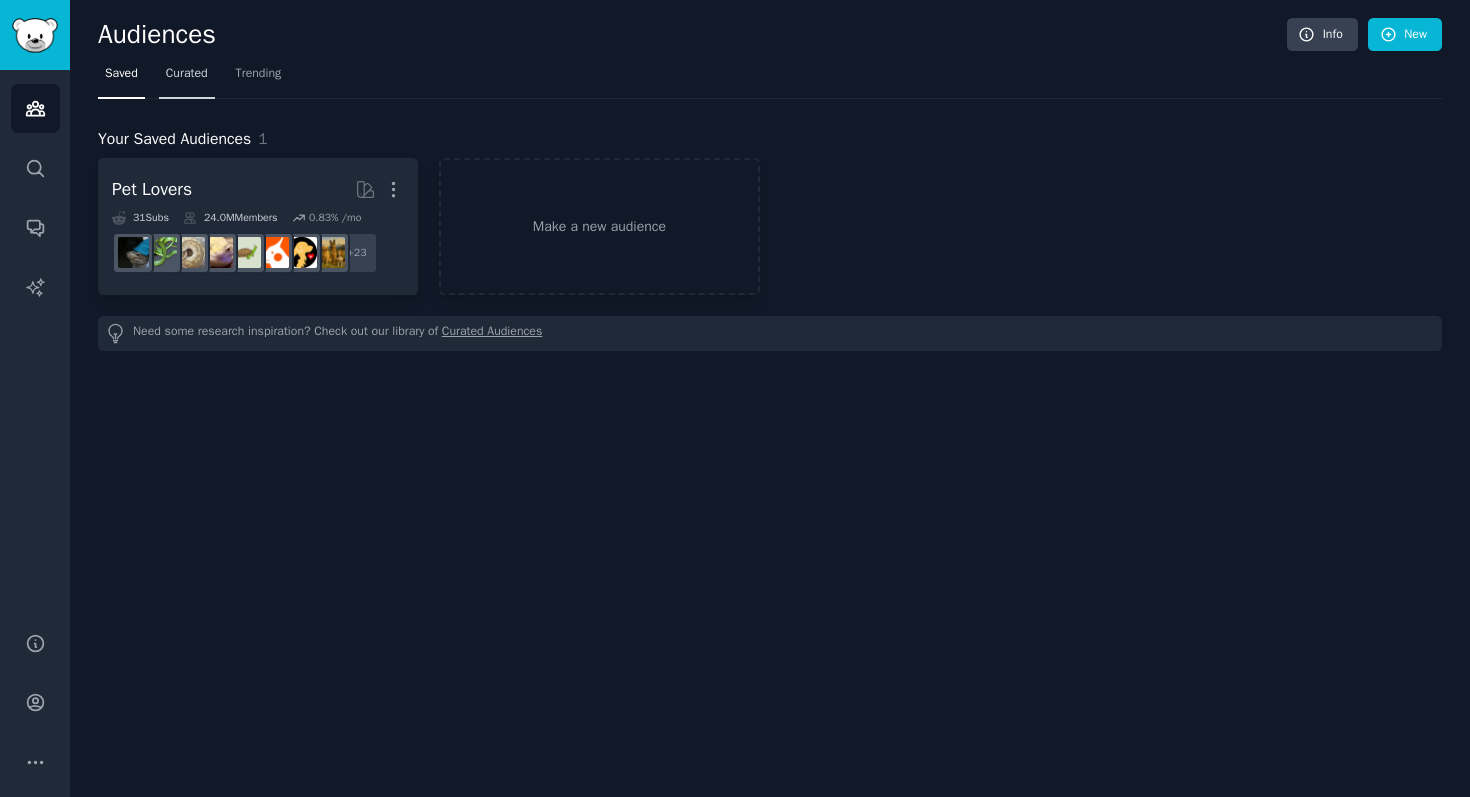 click on "Curated" at bounding box center (187, 78) 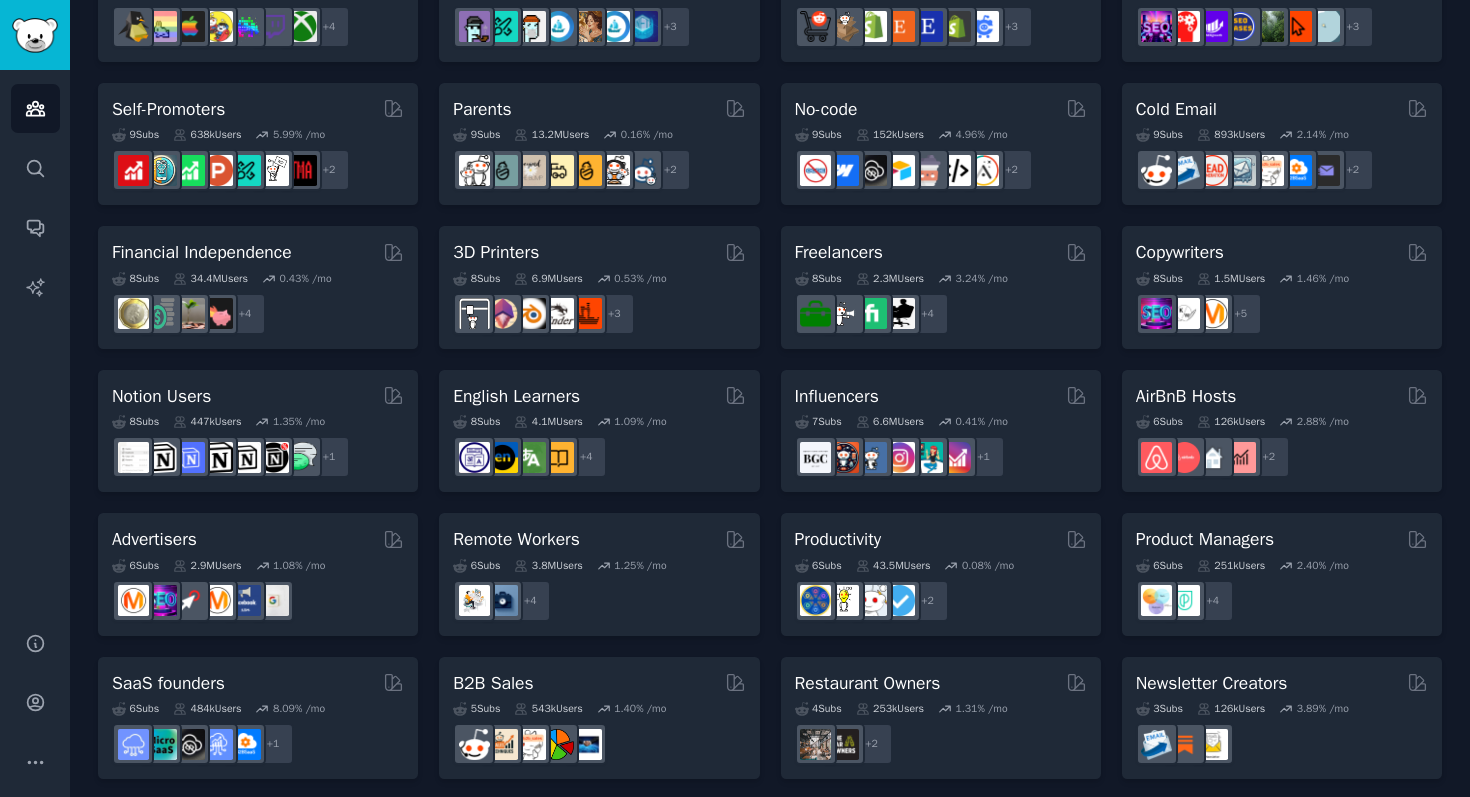 scroll, scrollTop: 803, scrollLeft: 0, axis: vertical 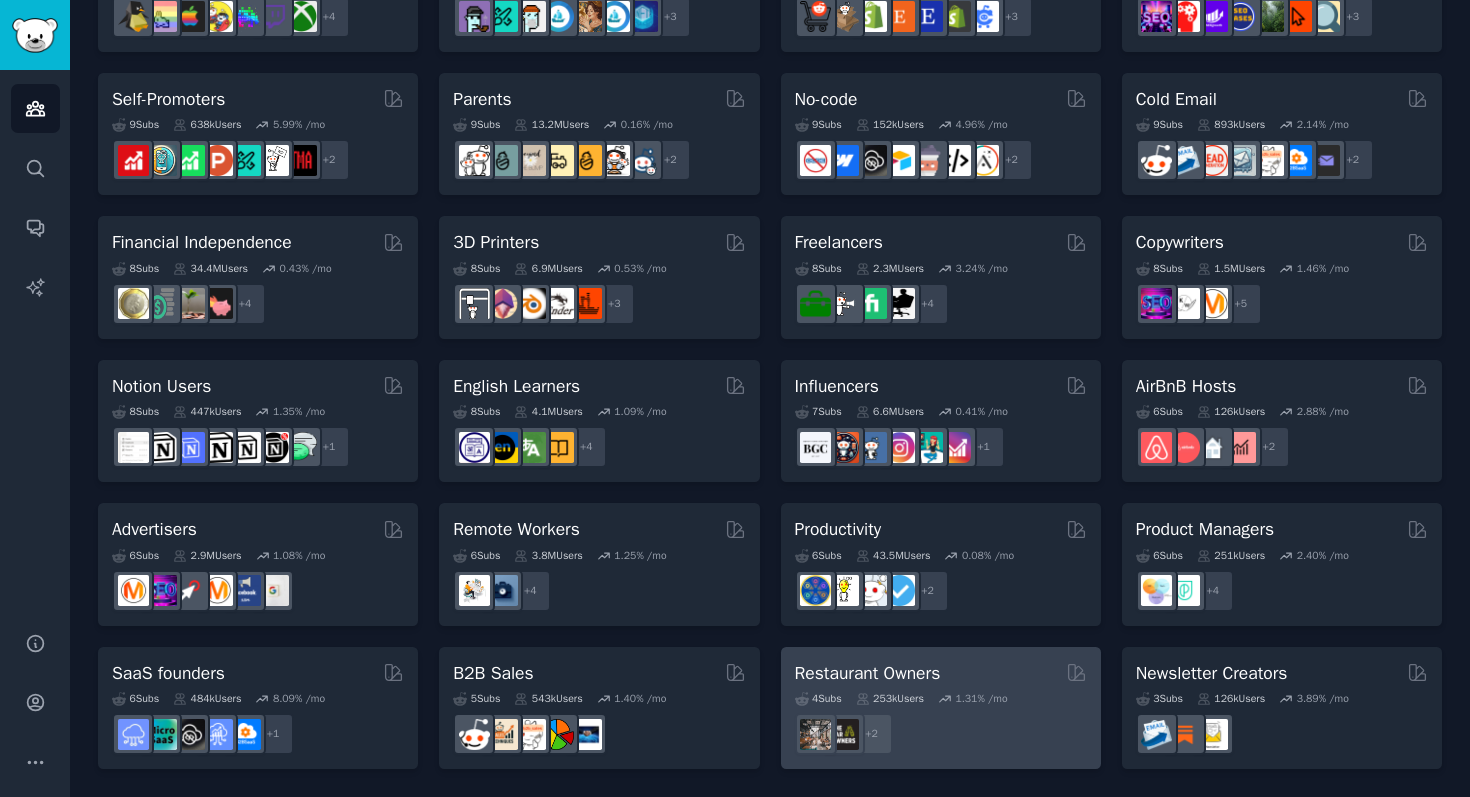 click on "Restaurant Owners" at bounding box center (868, 673) 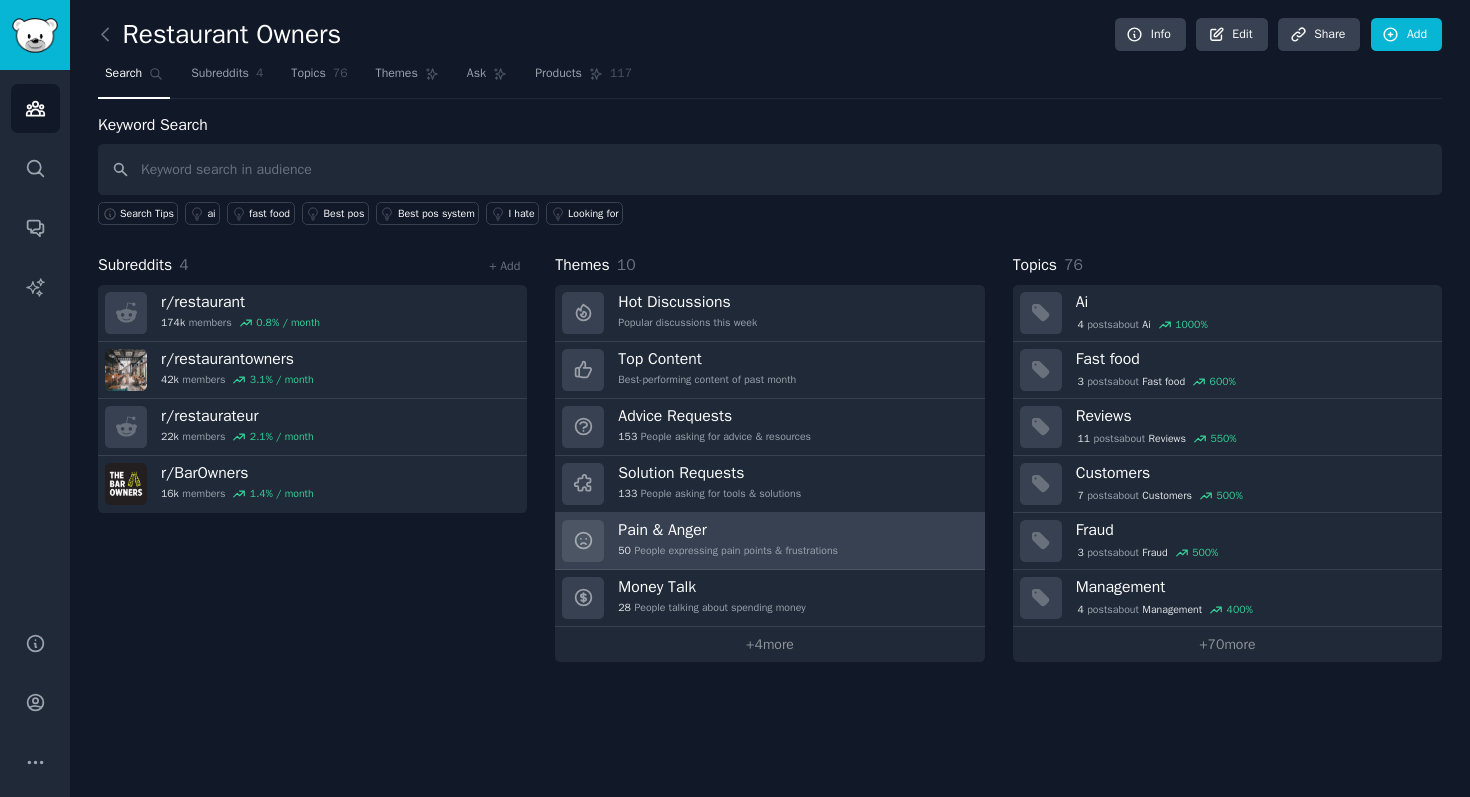 click on "Pain & Anger" at bounding box center (728, 530) 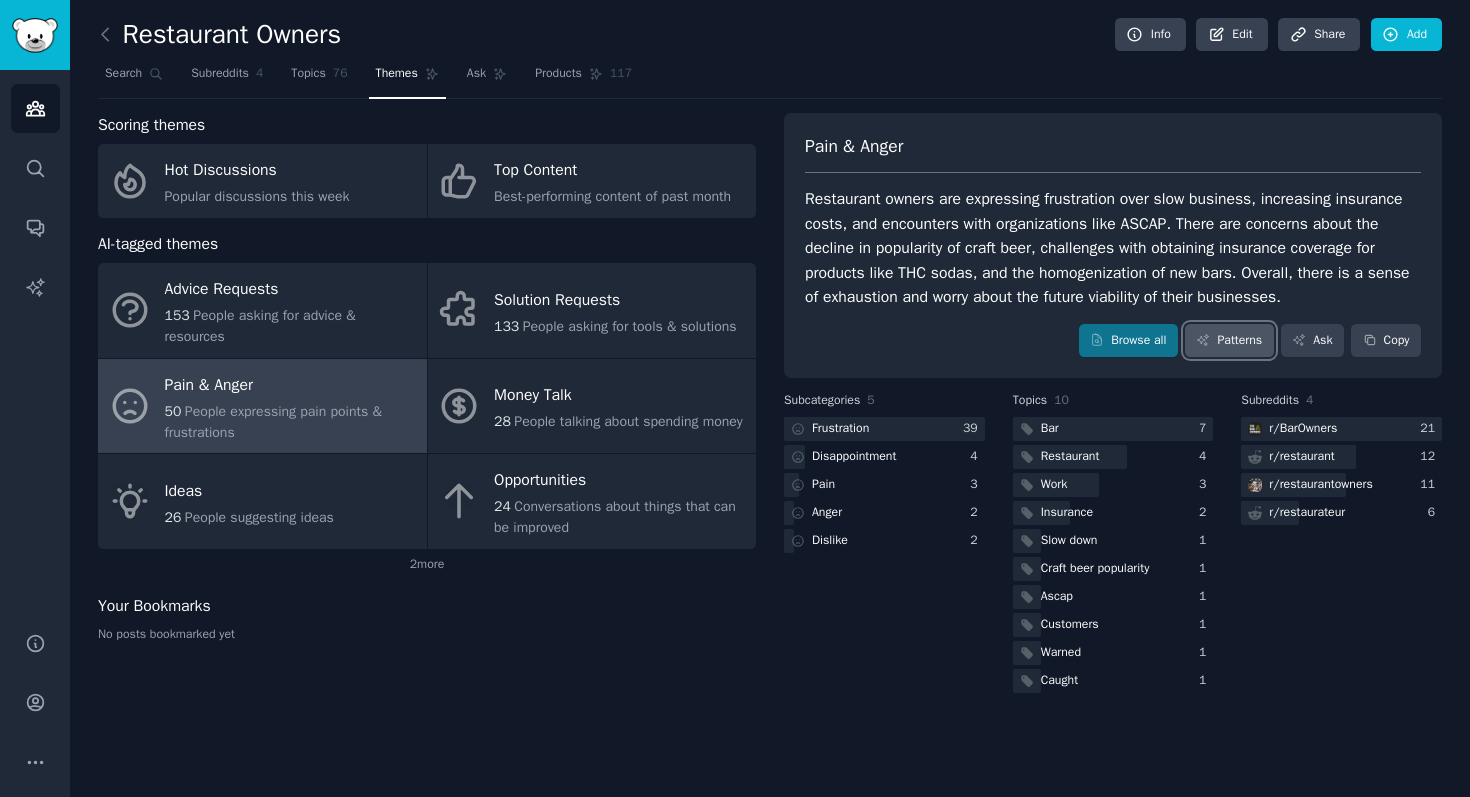 click on "Patterns" at bounding box center (1229, 341) 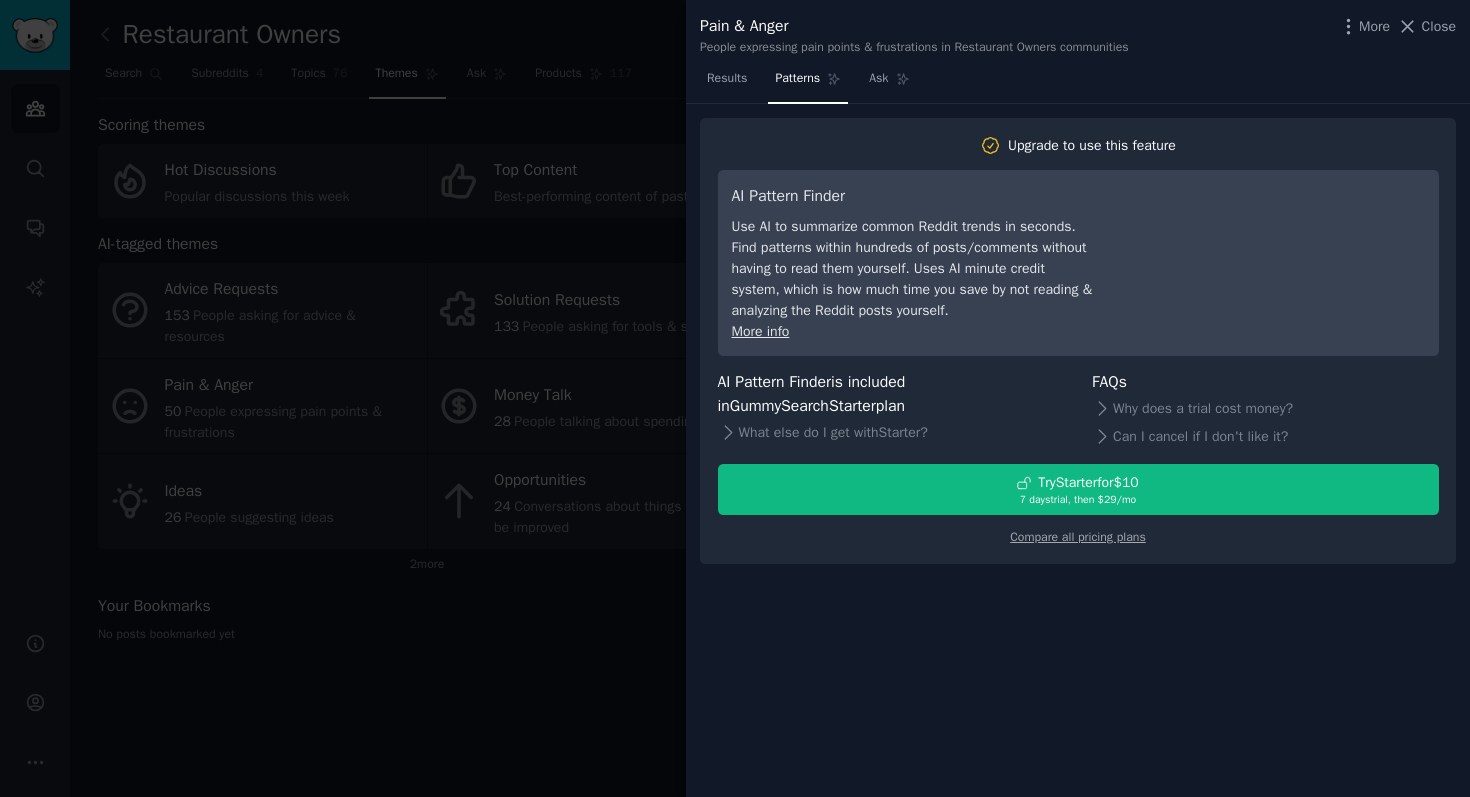 click at bounding box center [735, 398] 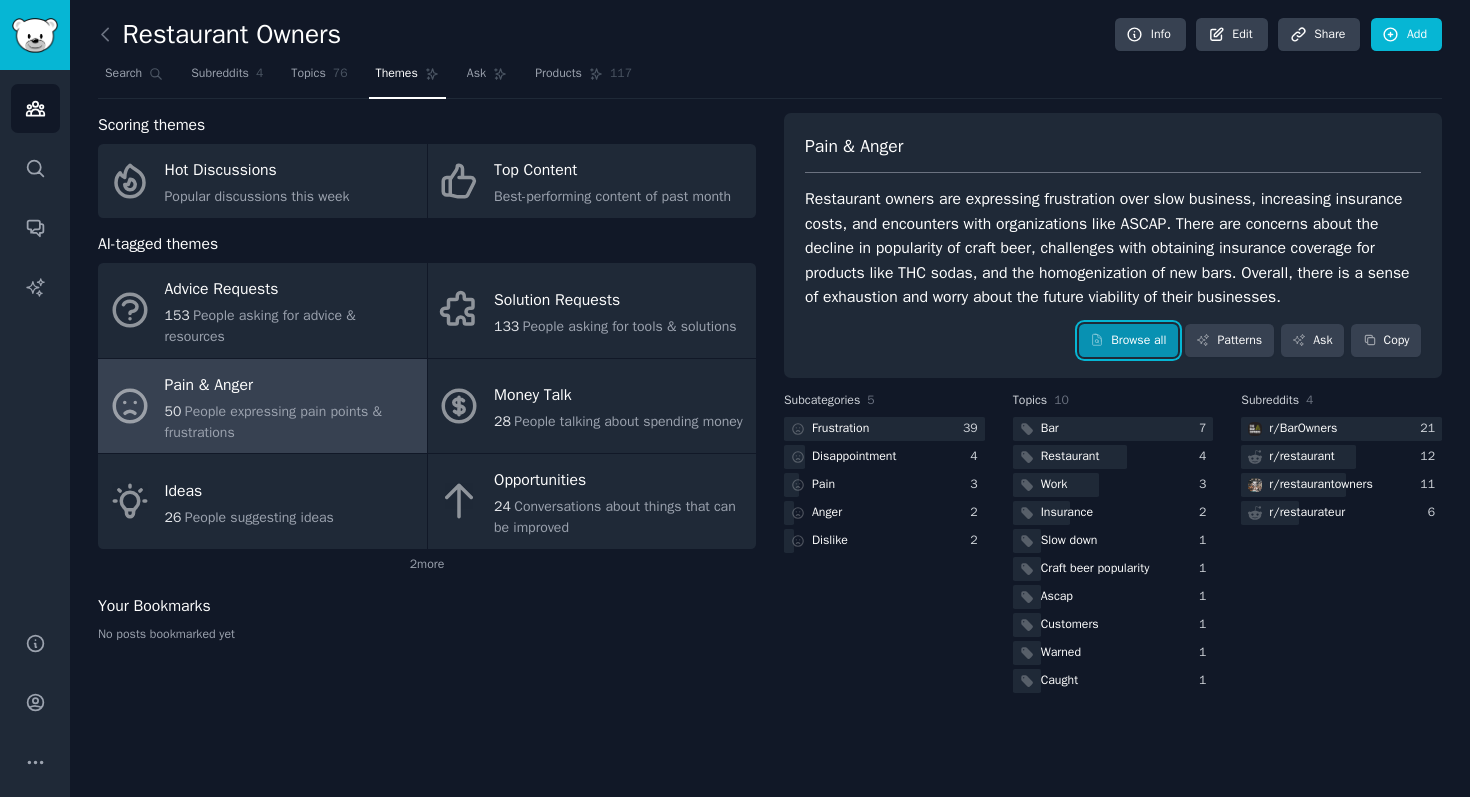 click on "Browse all" at bounding box center [1128, 341] 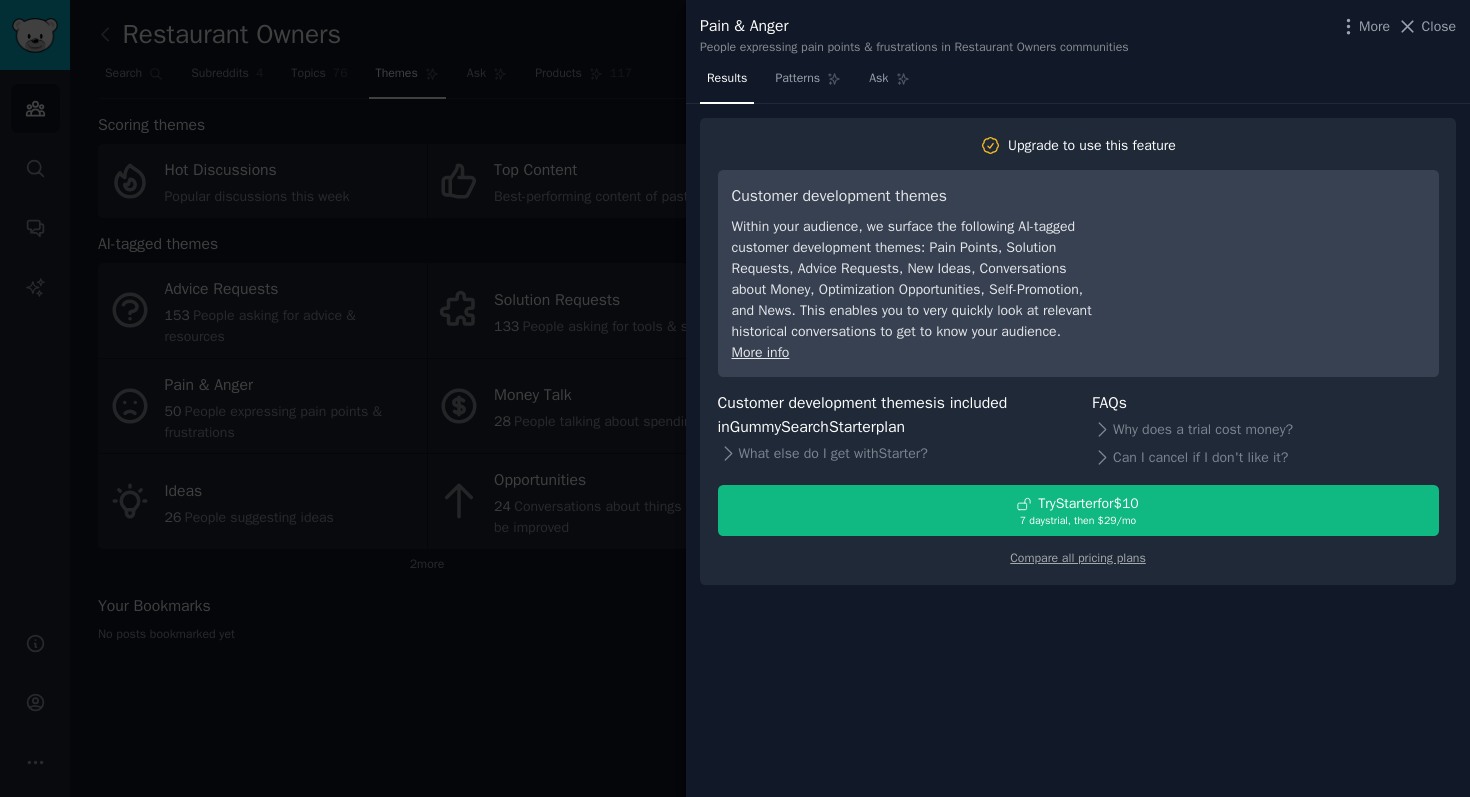 click at bounding box center [735, 398] 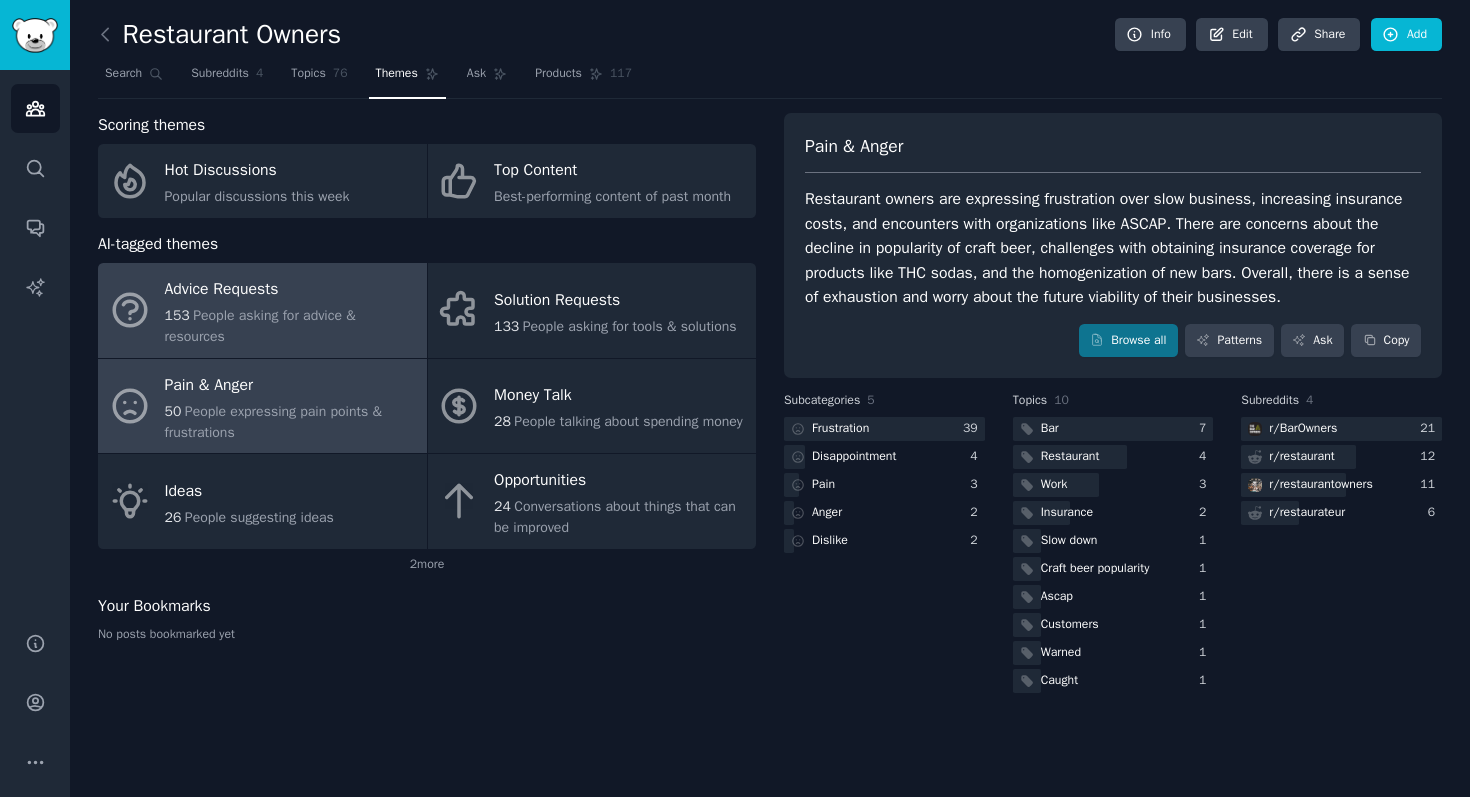 click on "People asking for advice & resources" at bounding box center [260, 326] 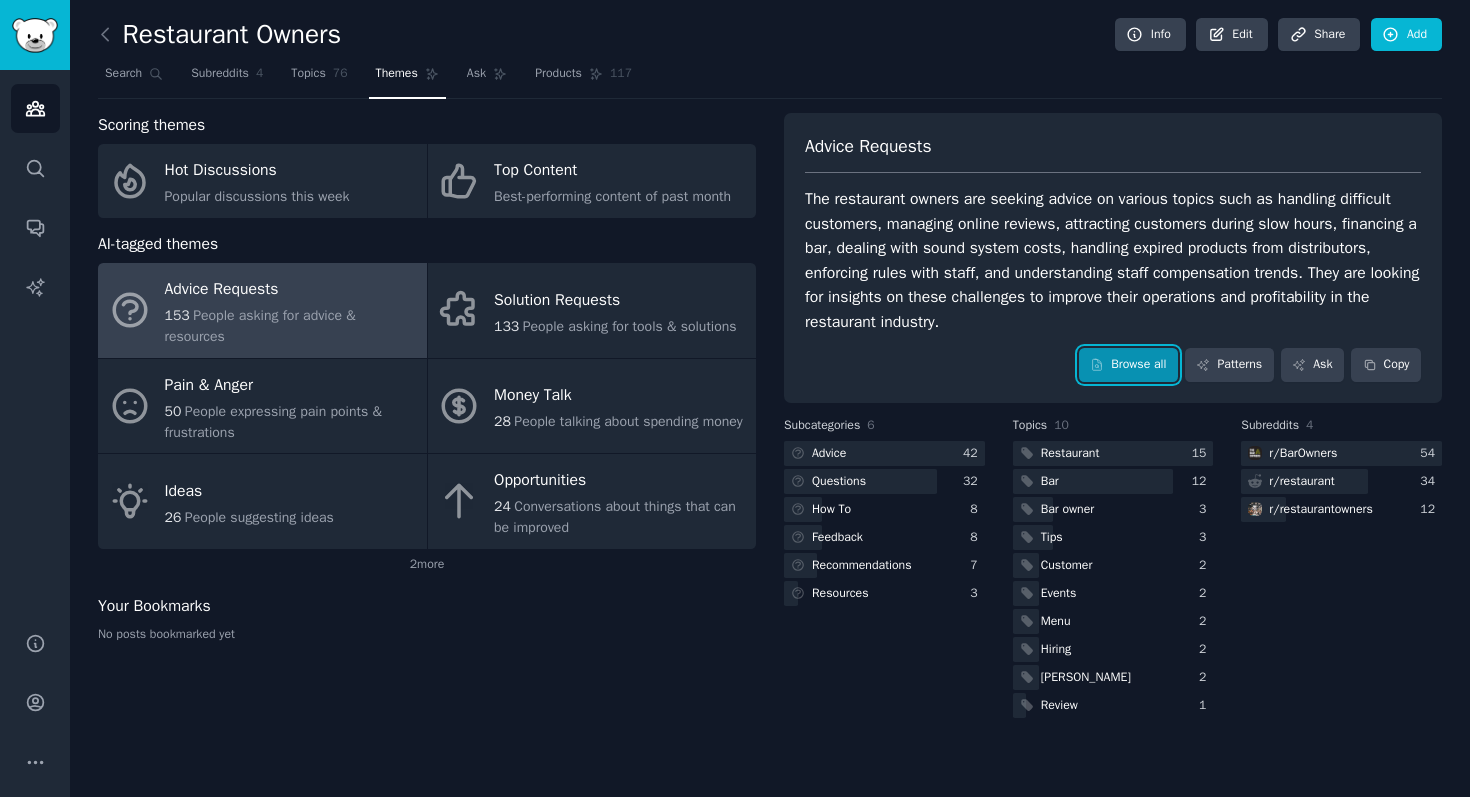 click on "Browse all" at bounding box center [1128, 365] 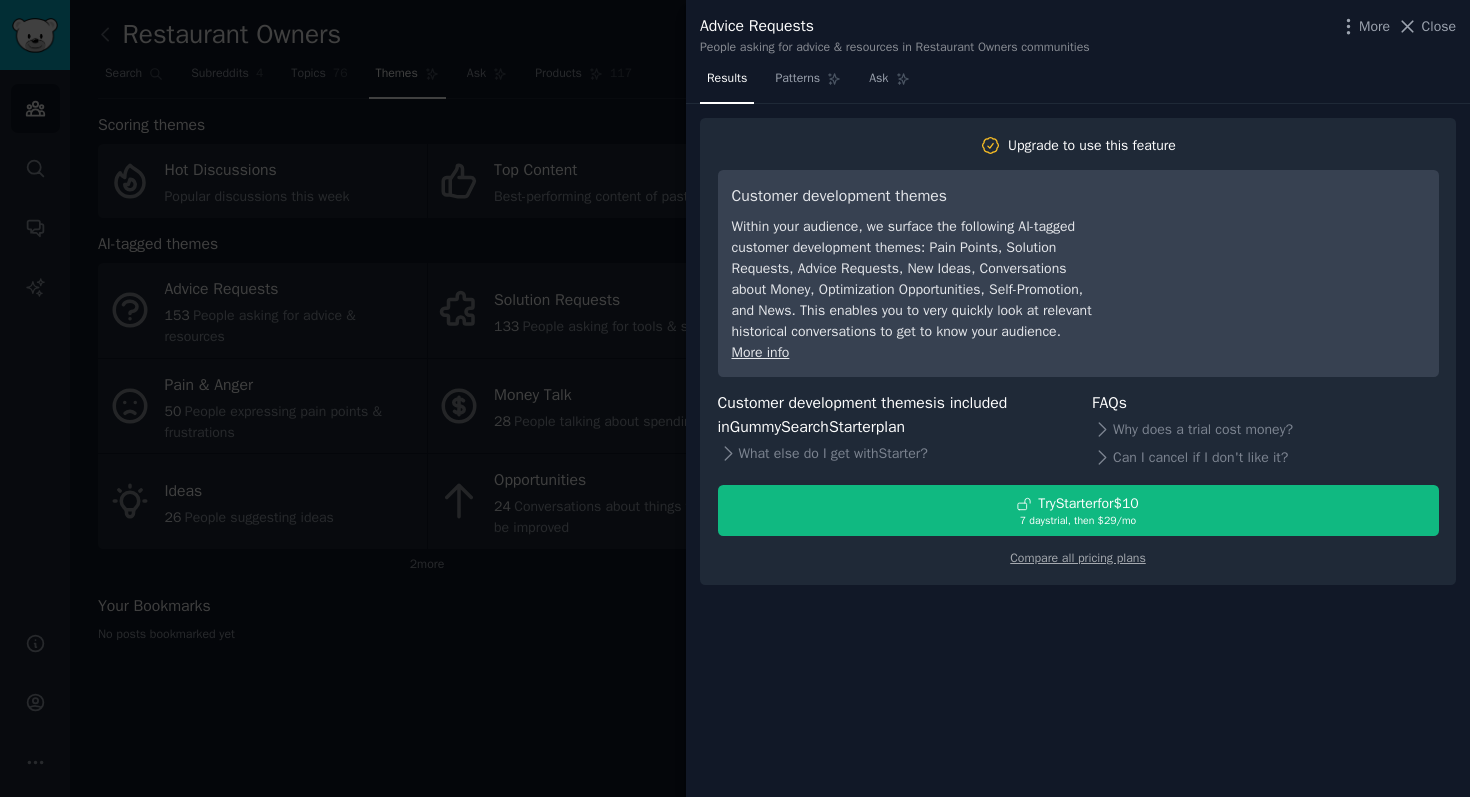 click at bounding box center (735, 398) 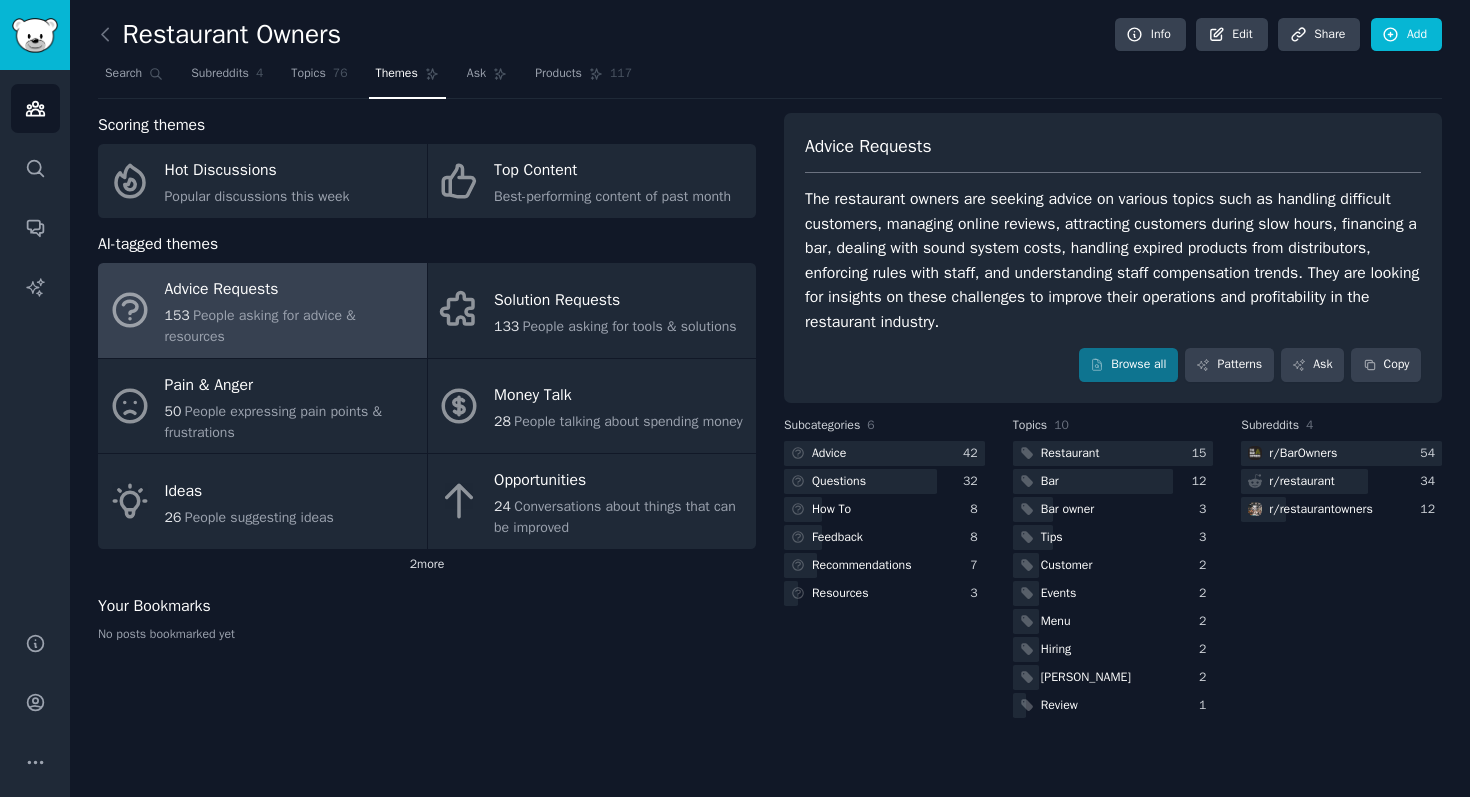 click on "2  more" 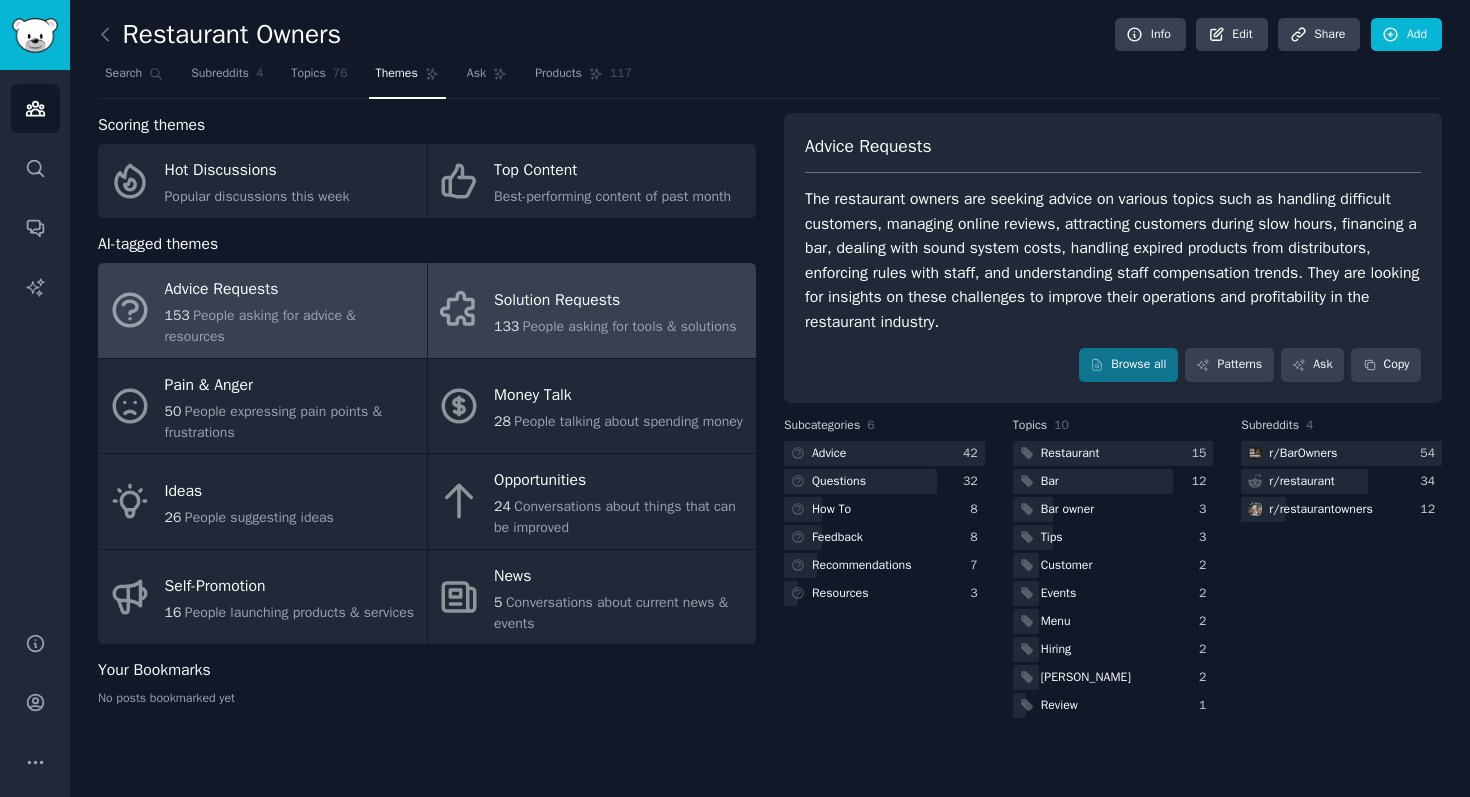 click on "Solution Requests" at bounding box center [615, 300] 